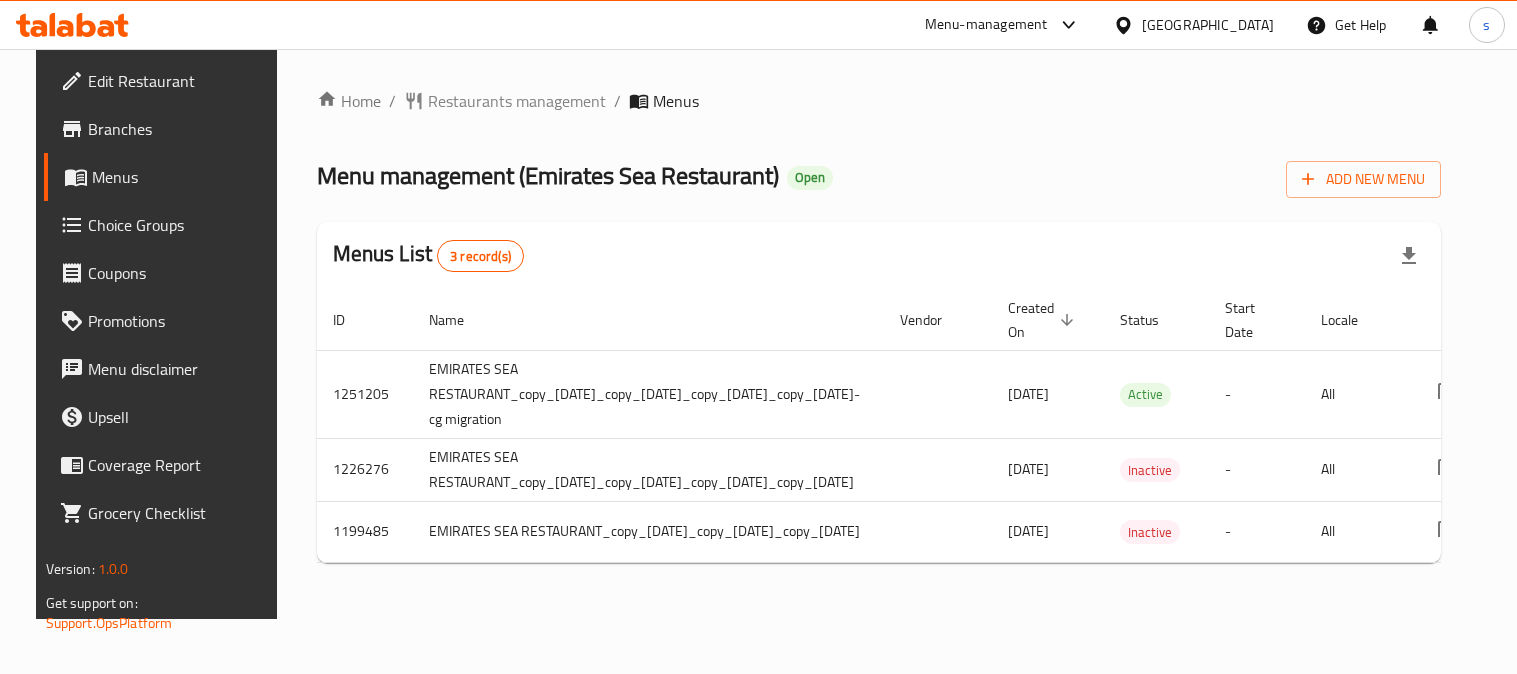 scroll, scrollTop: 0, scrollLeft: 0, axis: both 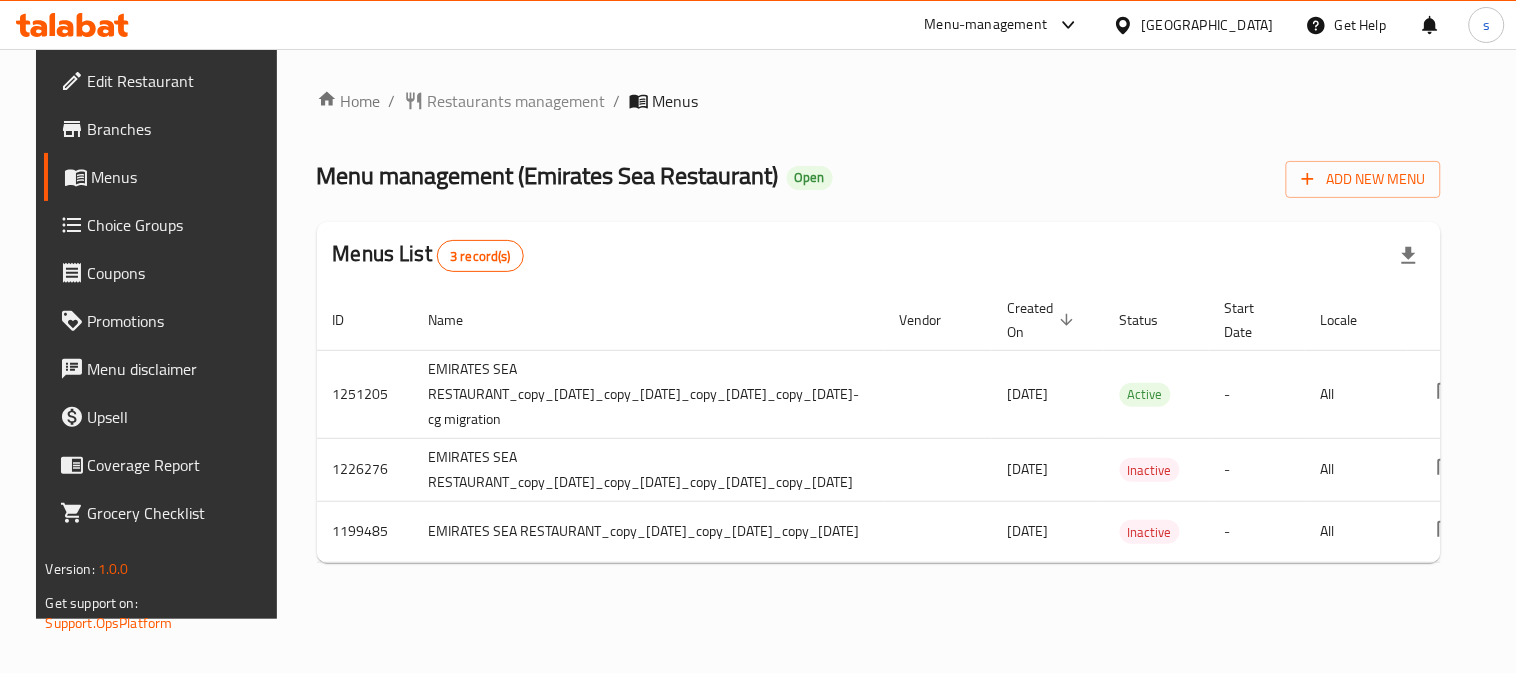 click 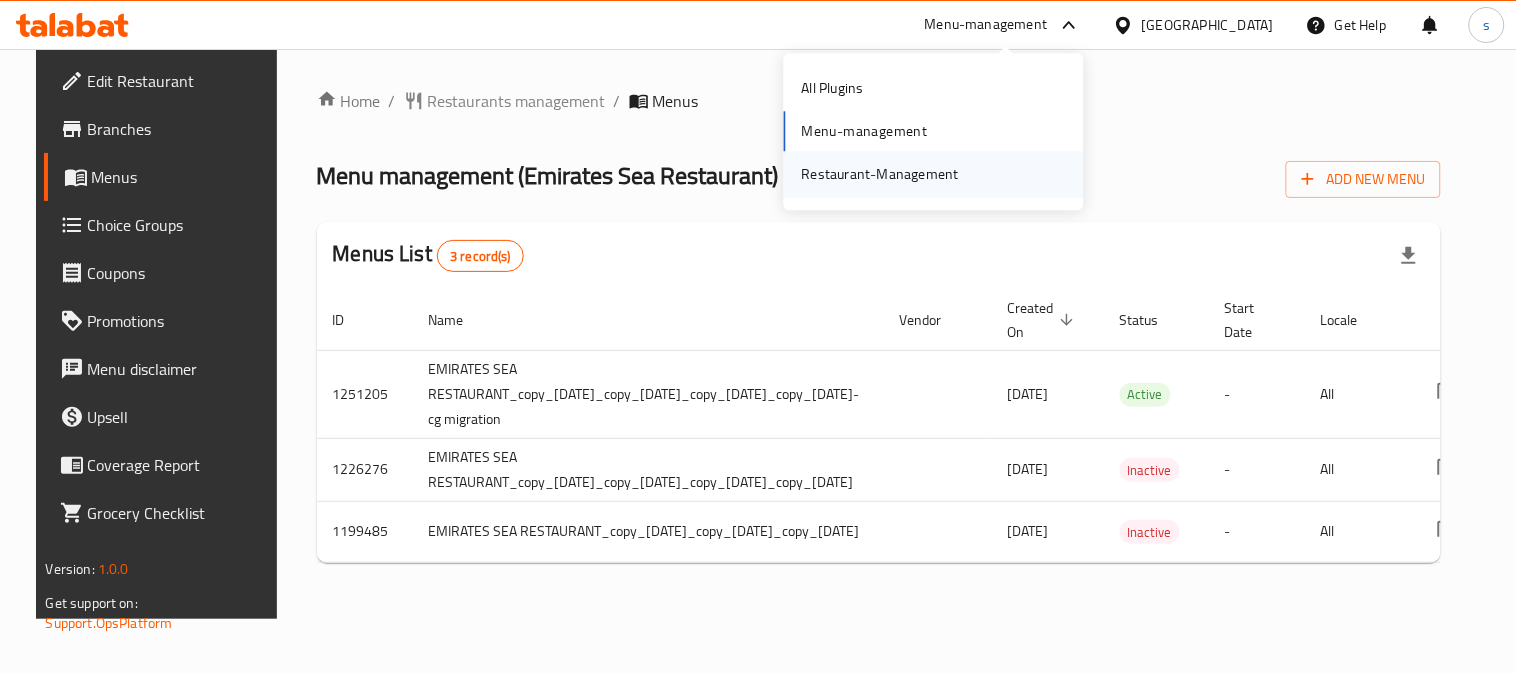 click on "Restaurant-Management" at bounding box center (880, 175) 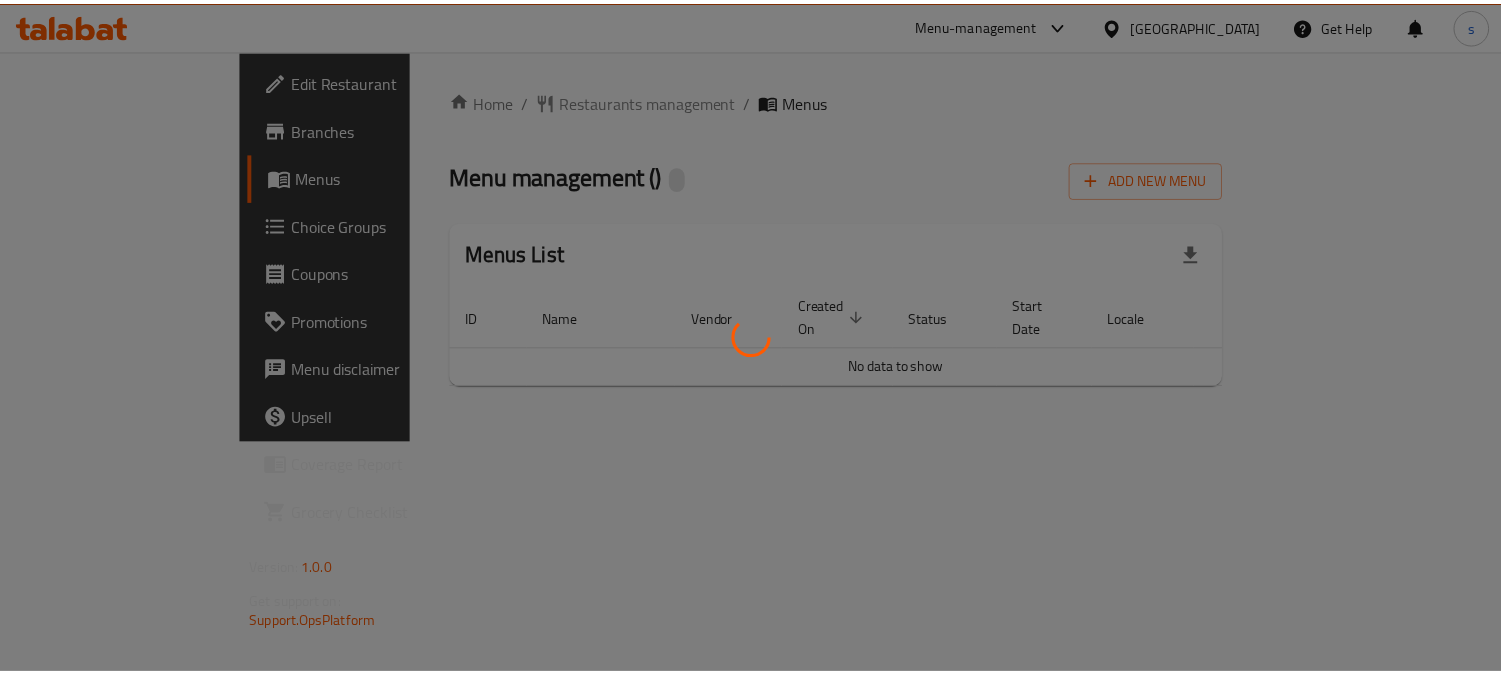 scroll, scrollTop: 0, scrollLeft: 0, axis: both 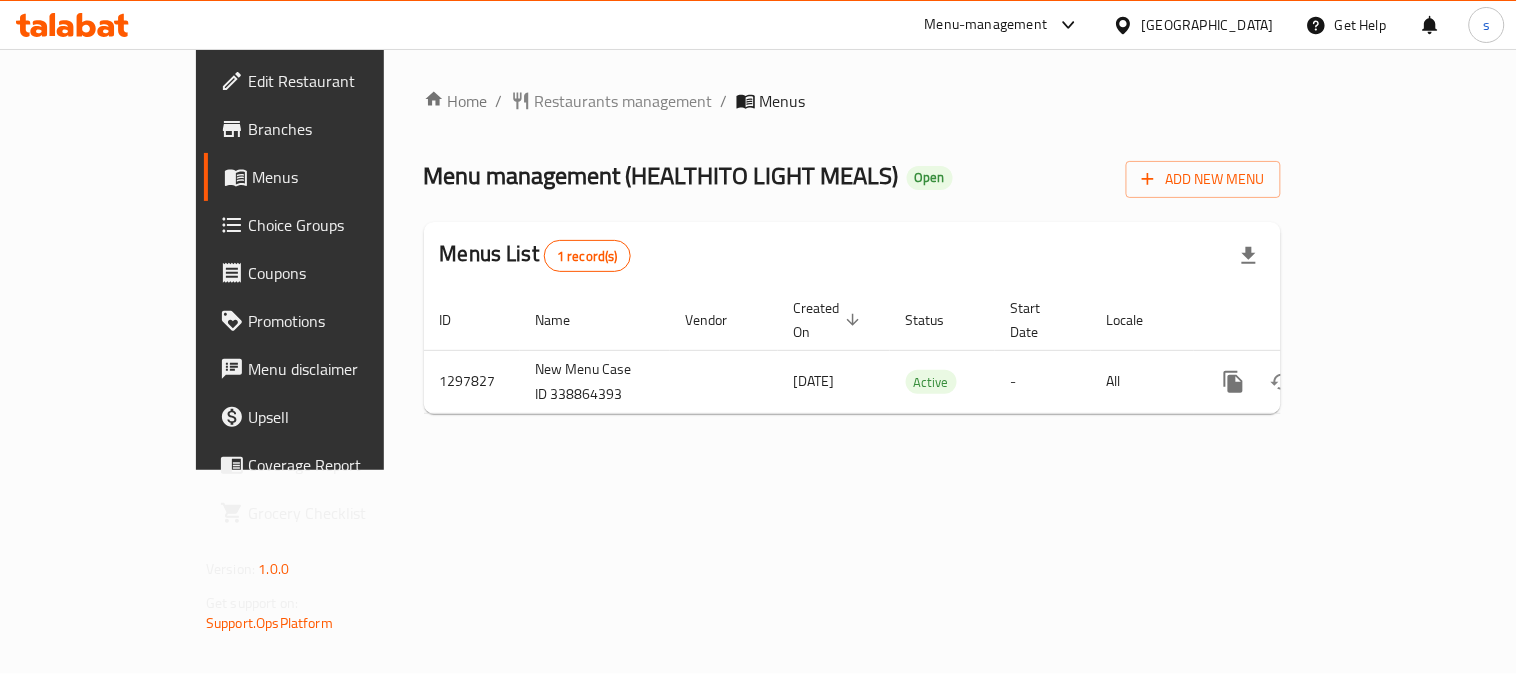 click 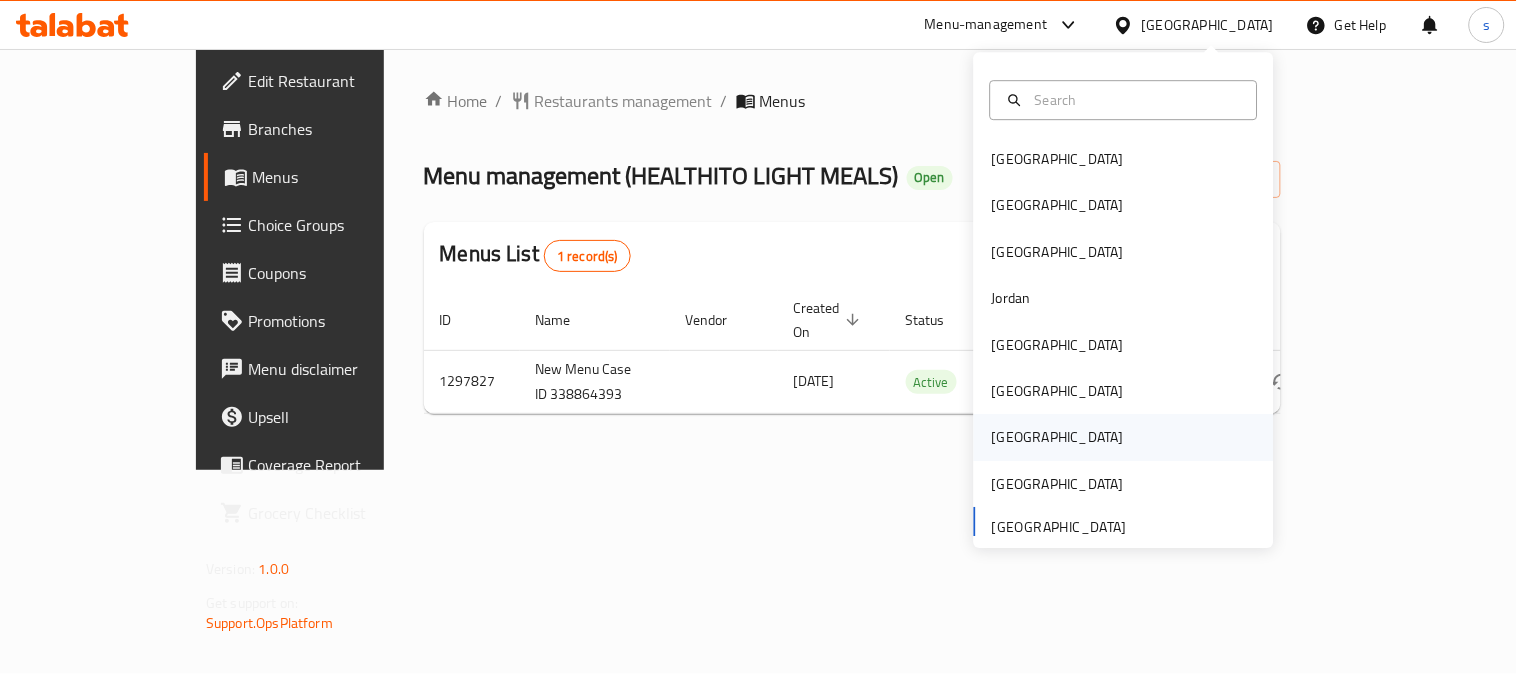 click on "[GEOGRAPHIC_DATA]" at bounding box center [1058, 438] 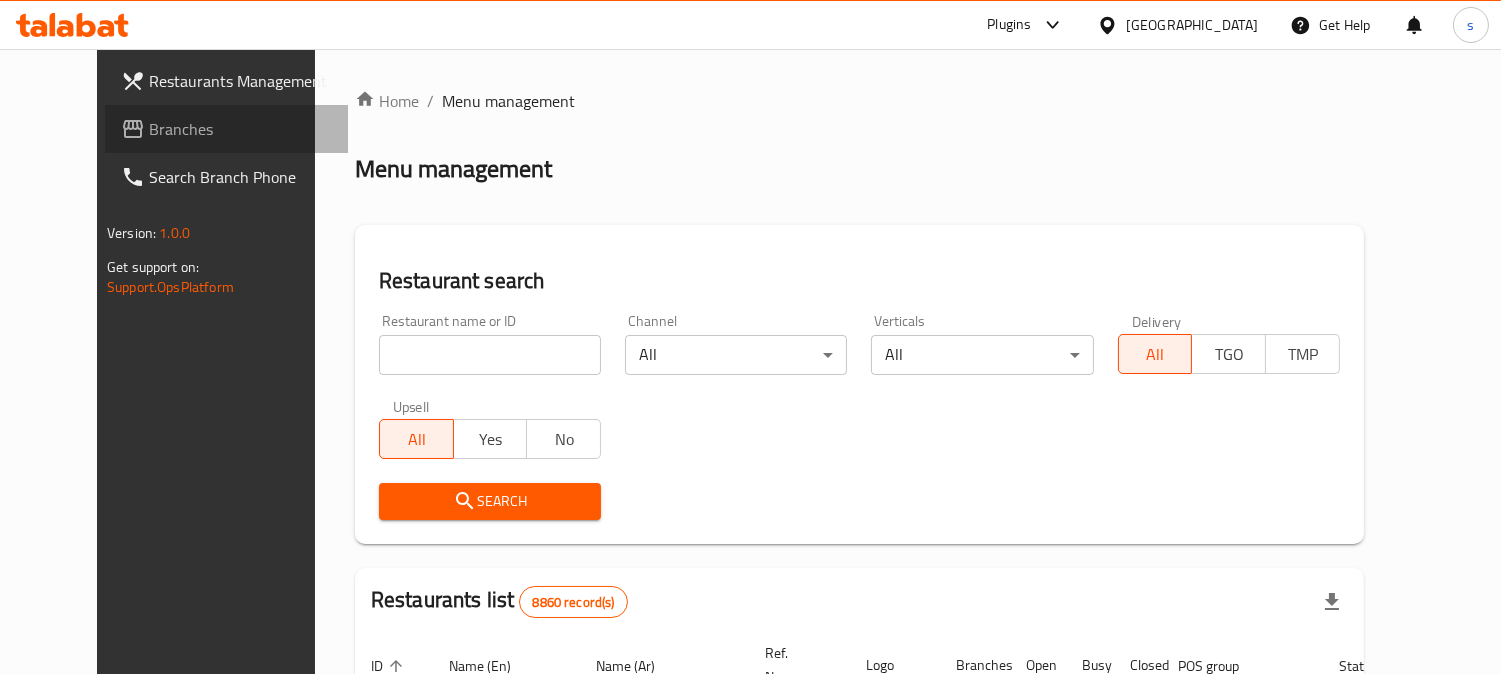 click on "Branches" at bounding box center (240, 129) 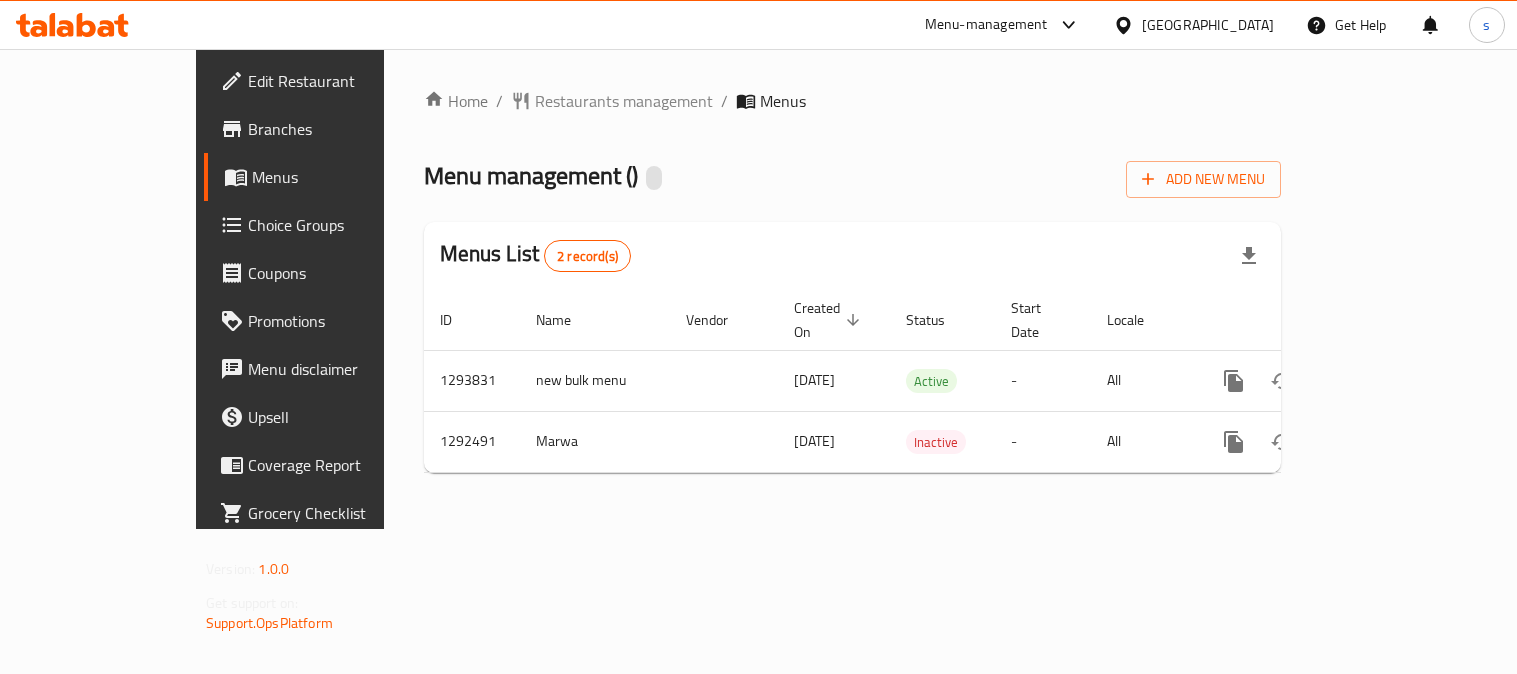 scroll, scrollTop: 0, scrollLeft: 0, axis: both 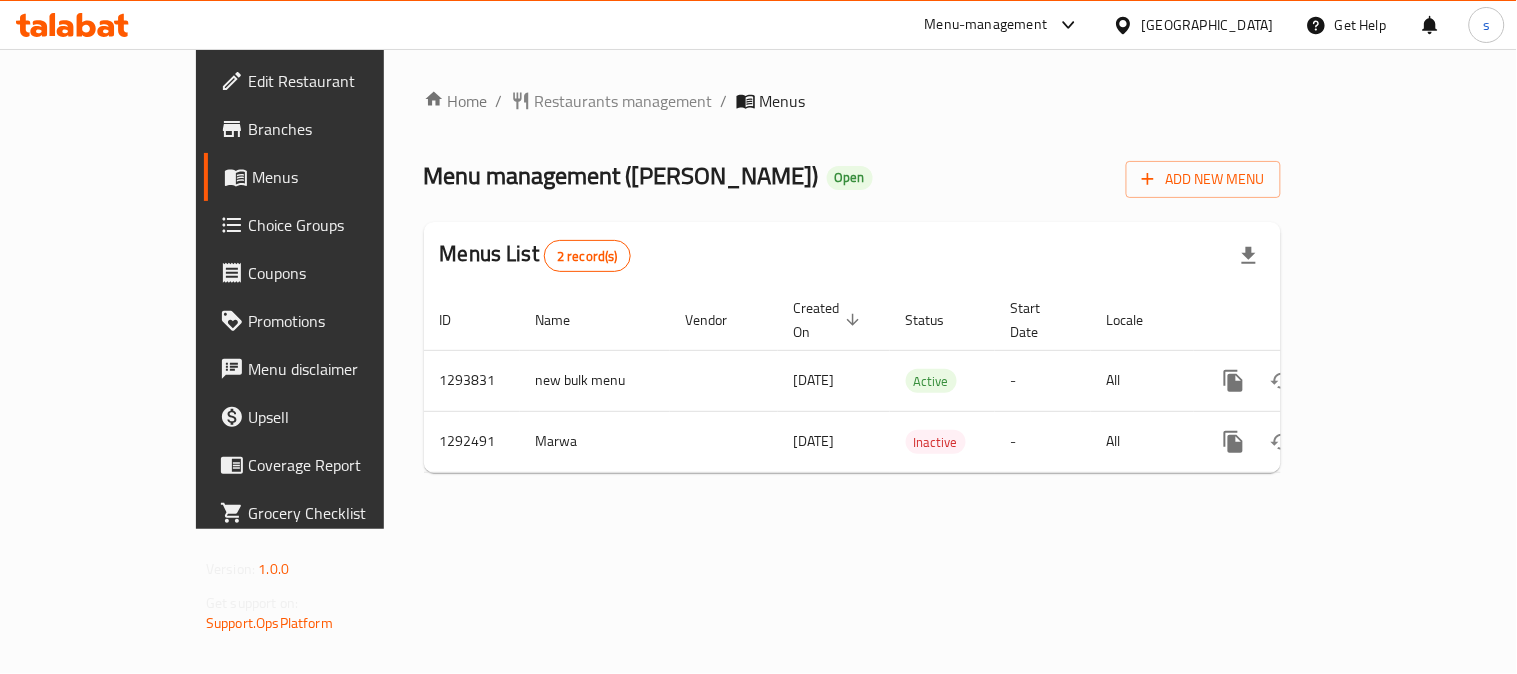 click 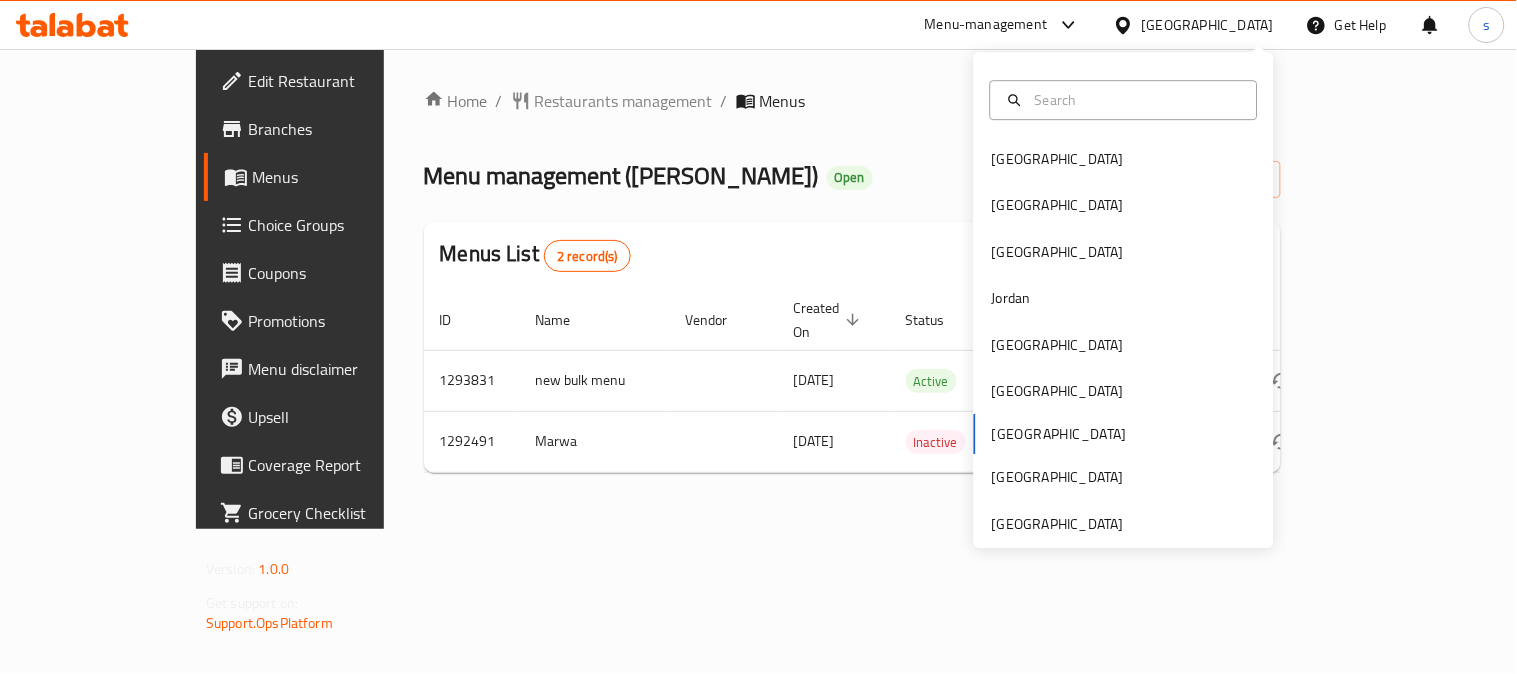 click on "Menu management ( Al Mukhtar )  Open Add New Menu" at bounding box center (852, 175) 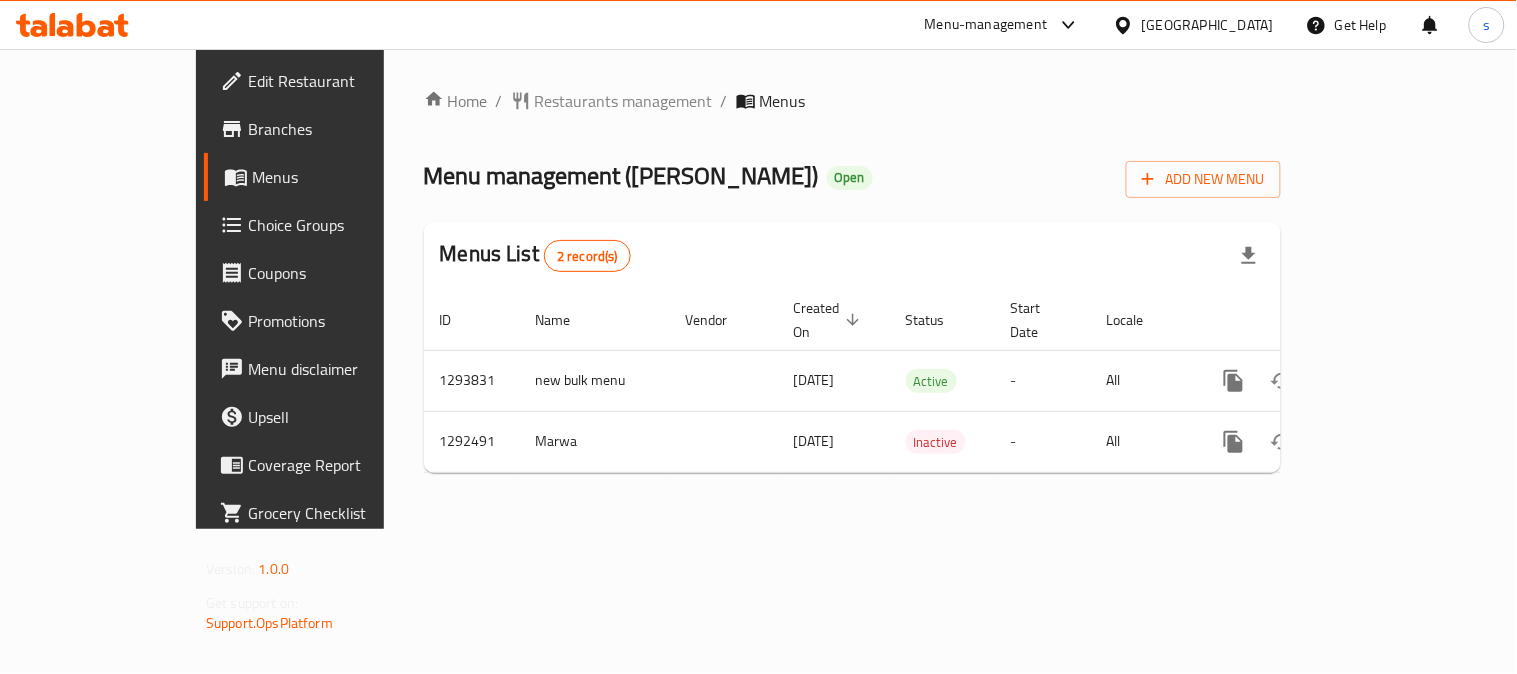 click on "Menu-management" at bounding box center [986, 25] 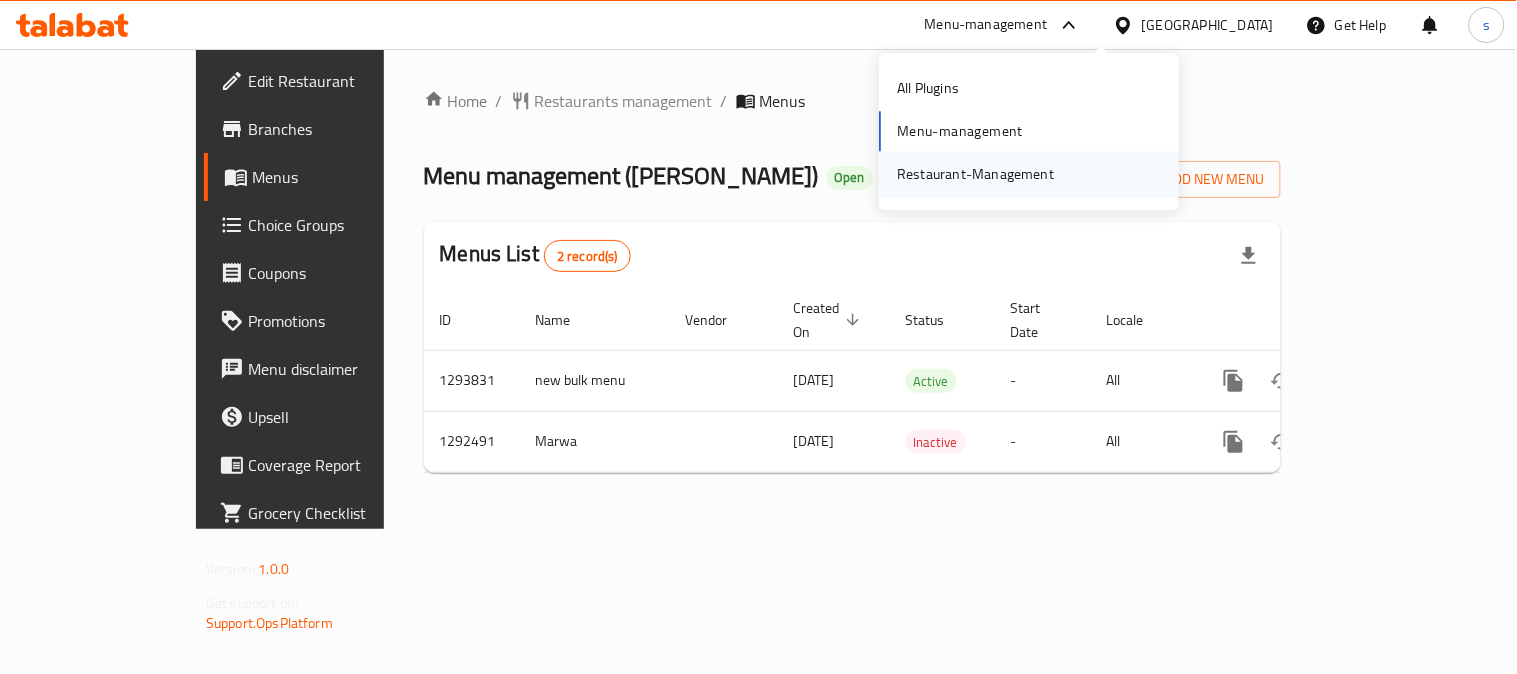 click on "Restaurant-Management" at bounding box center [975, 175] 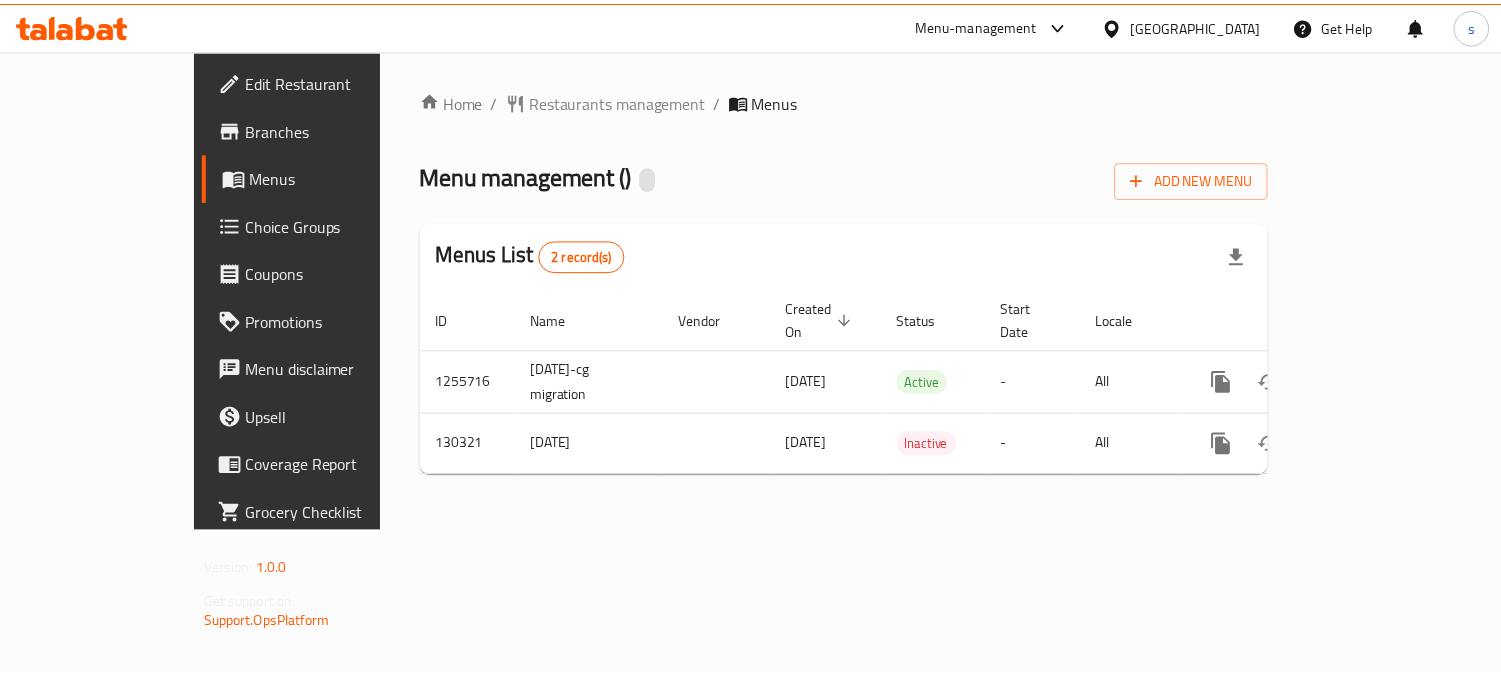 scroll, scrollTop: 0, scrollLeft: 0, axis: both 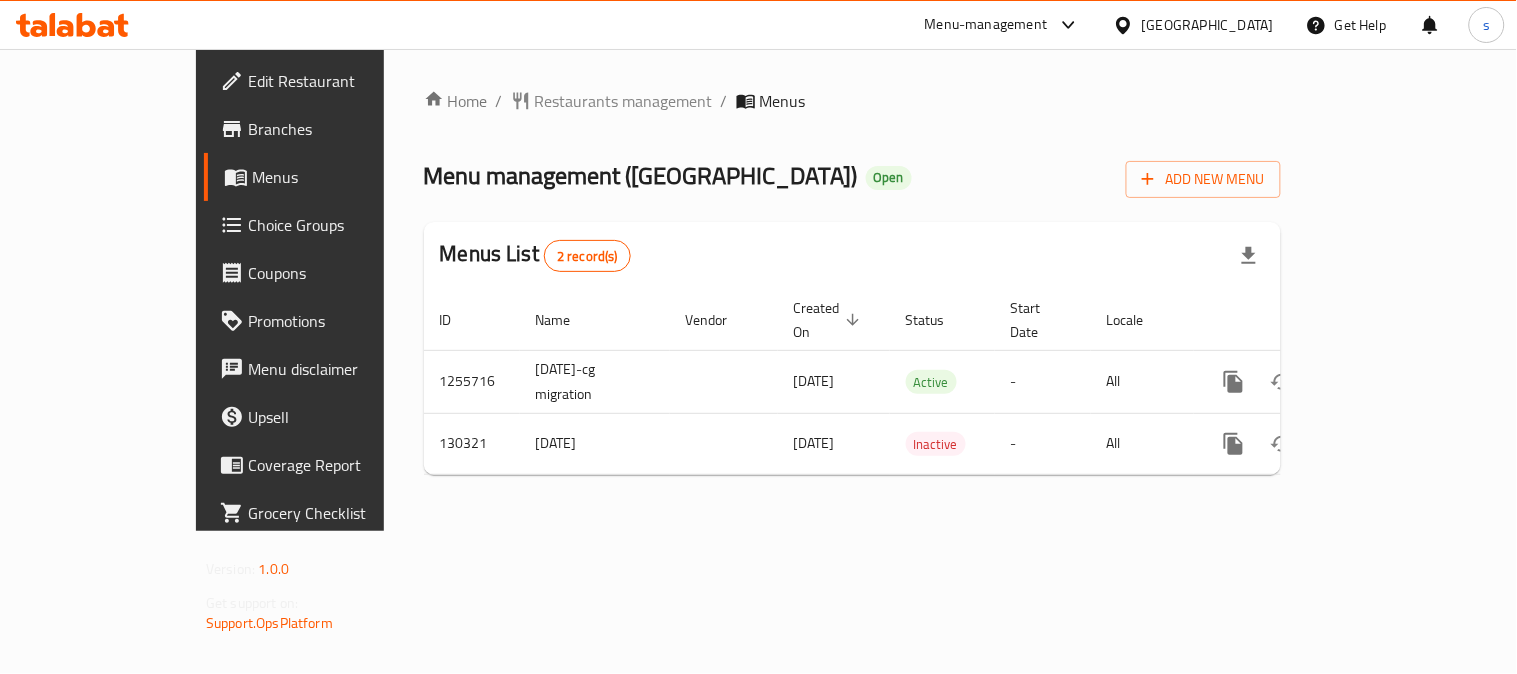 click 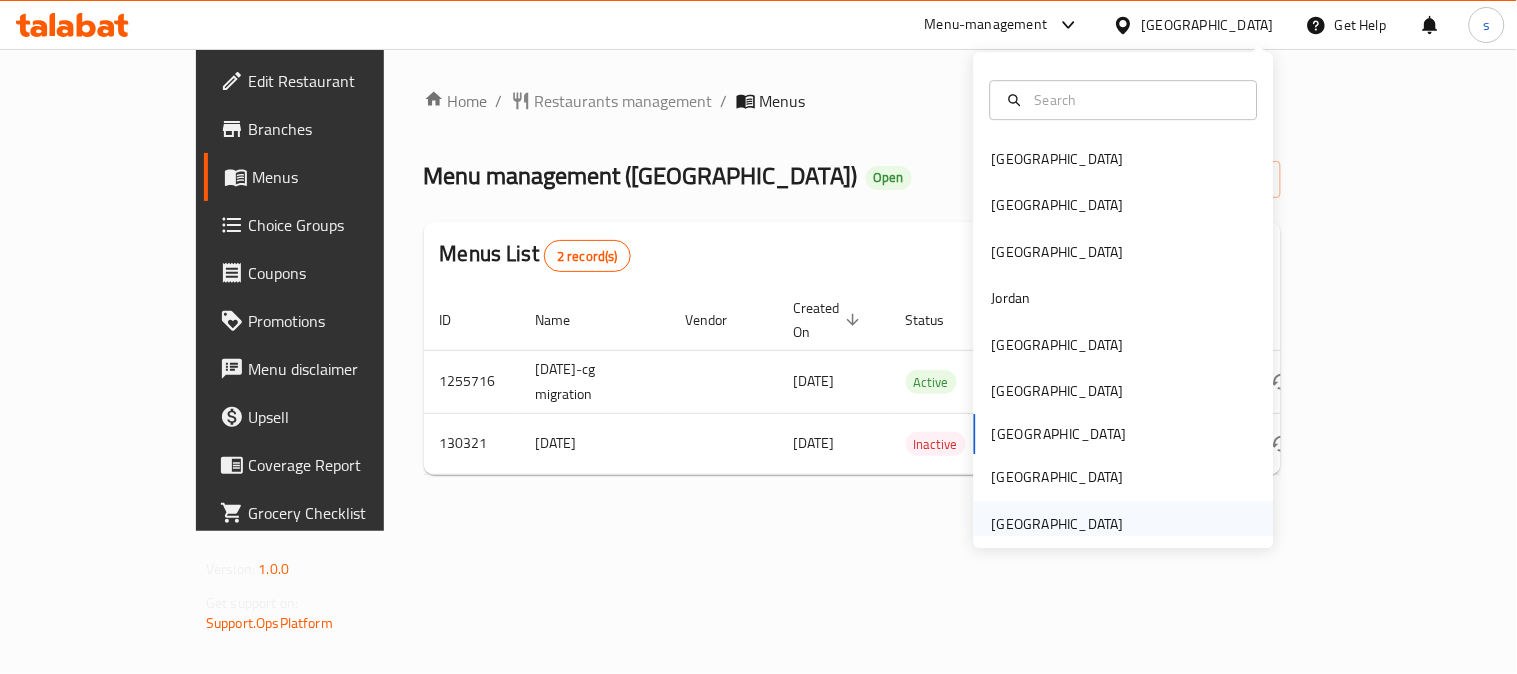 click on "[GEOGRAPHIC_DATA]" at bounding box center [1058, 524] 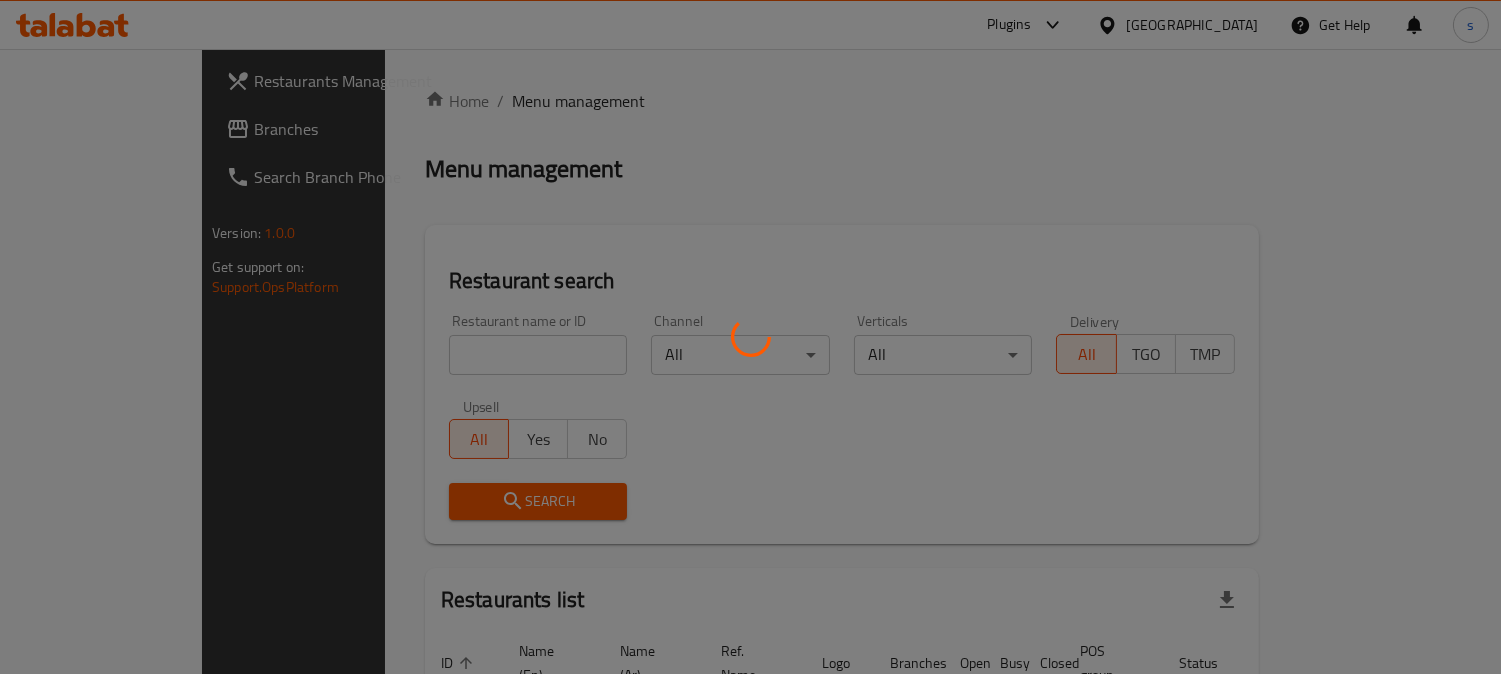 click at bounding box center [750, 337] 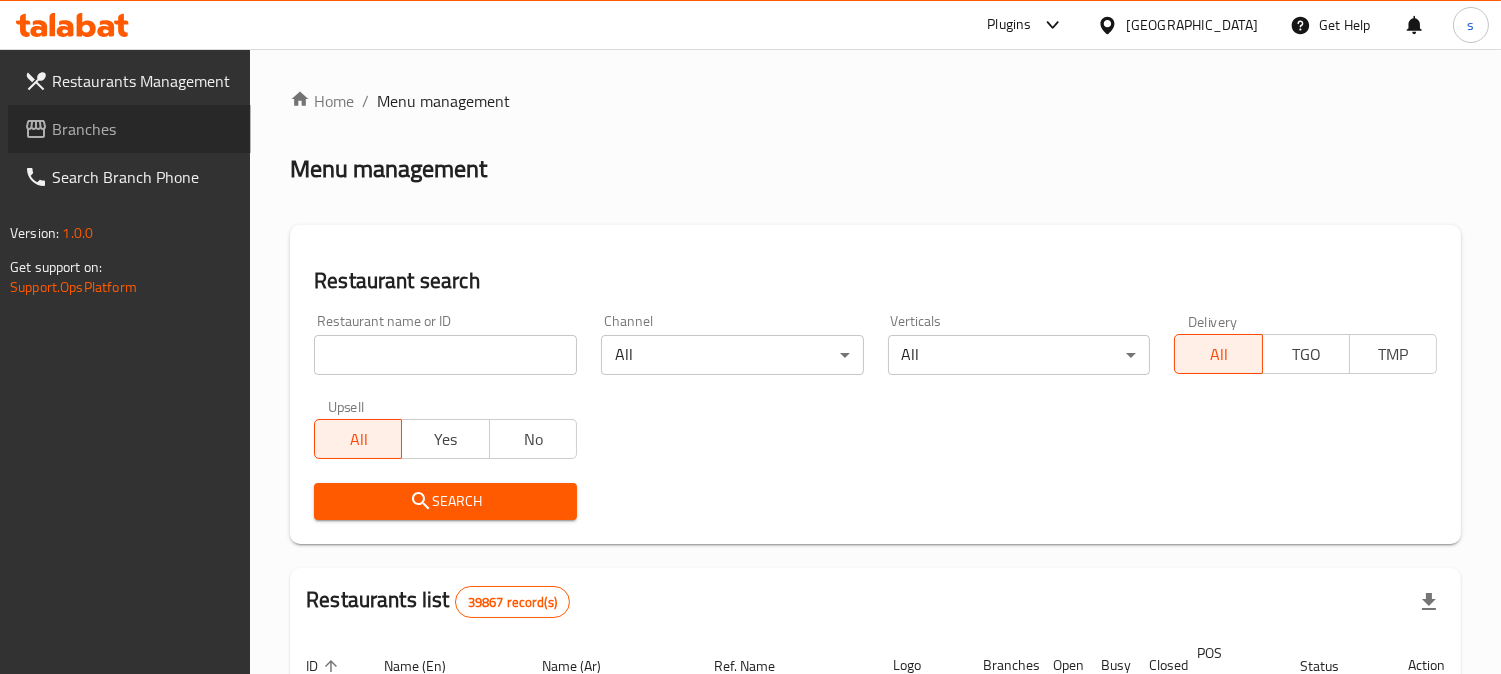 click on "Branches" at bounding box center (143, 129) 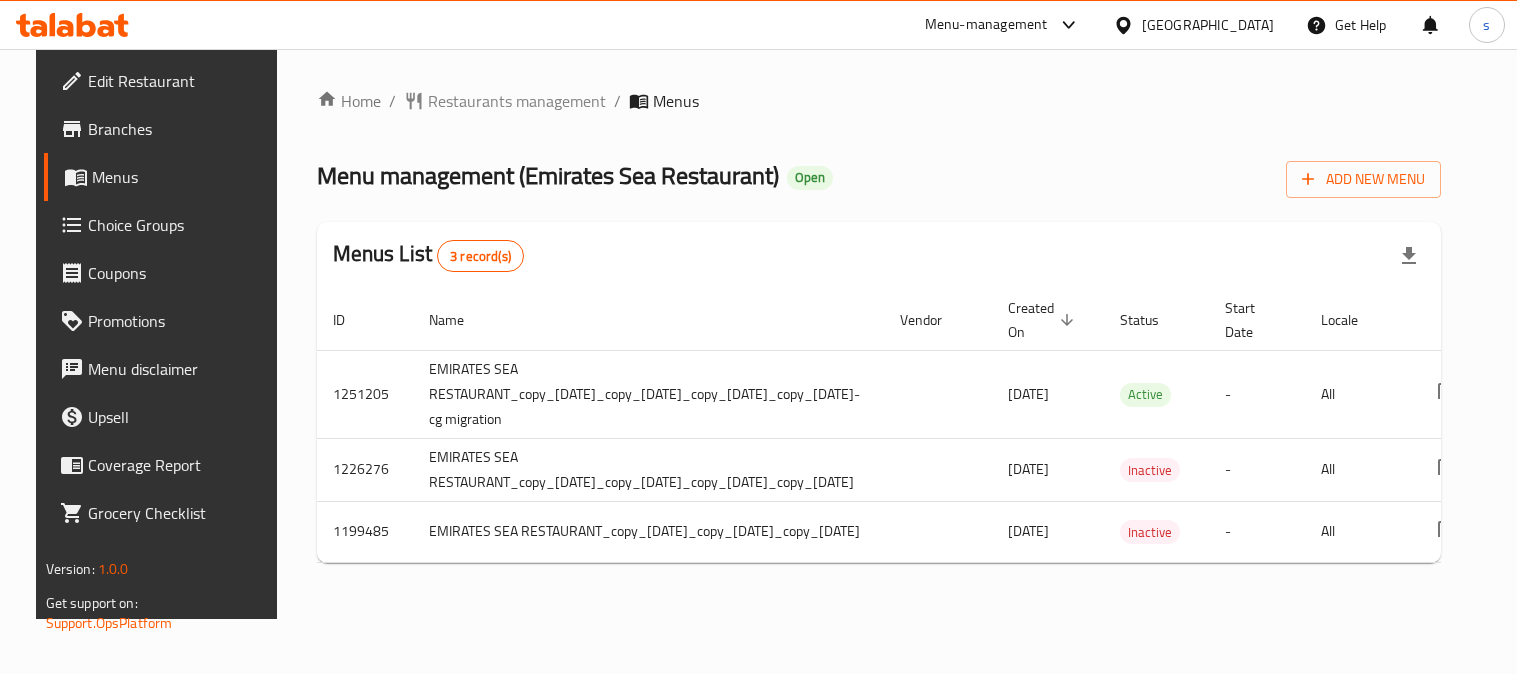 scroll, scrollTop: 0, scrollLeft: 0, axis: both 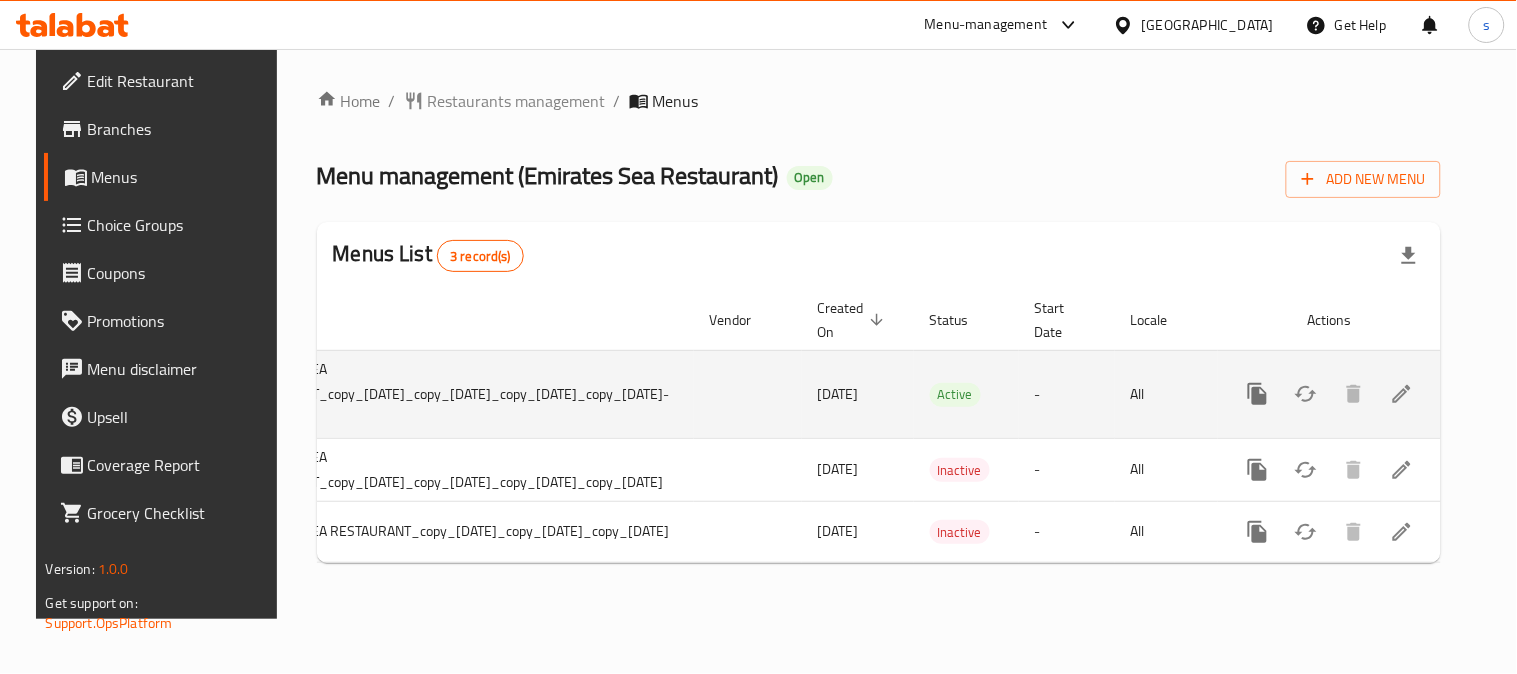 click 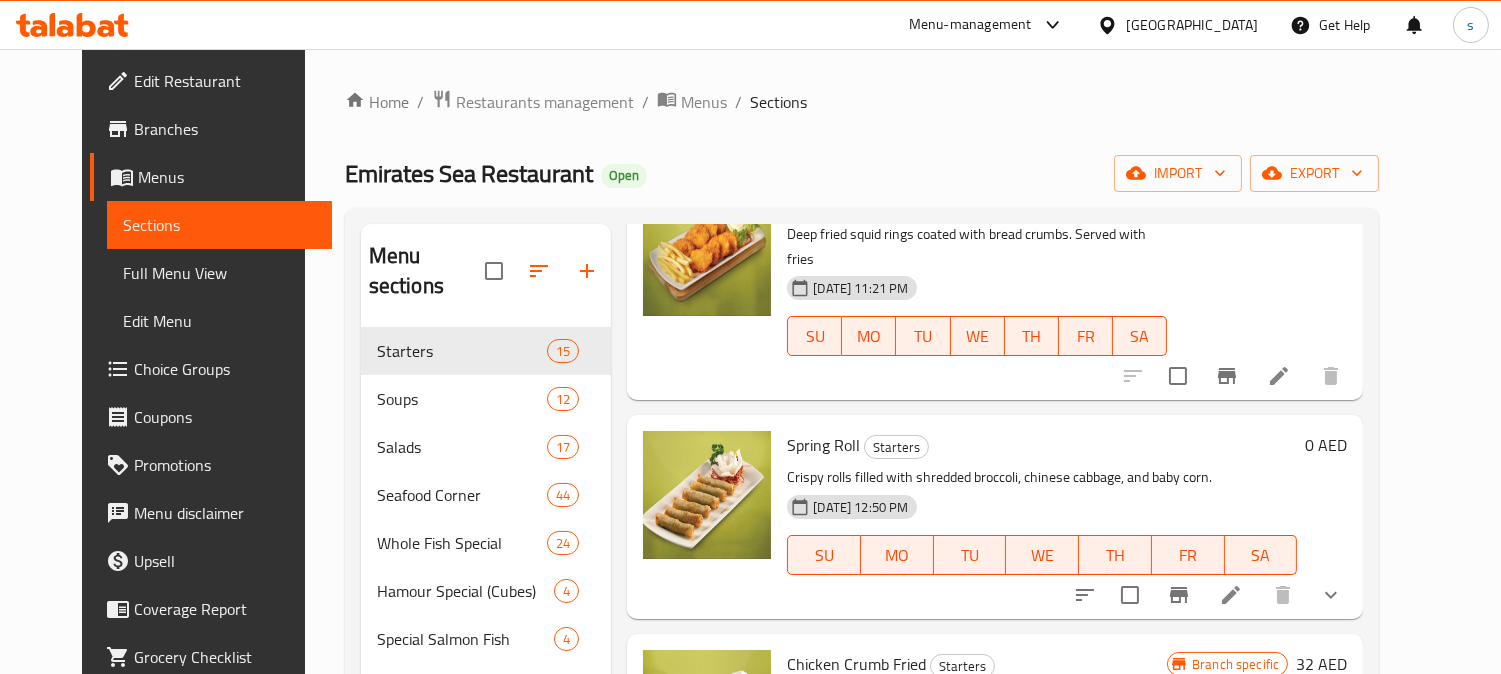 scroll, scrollTop: 2215, scrollLeft: 0, axis: vertical 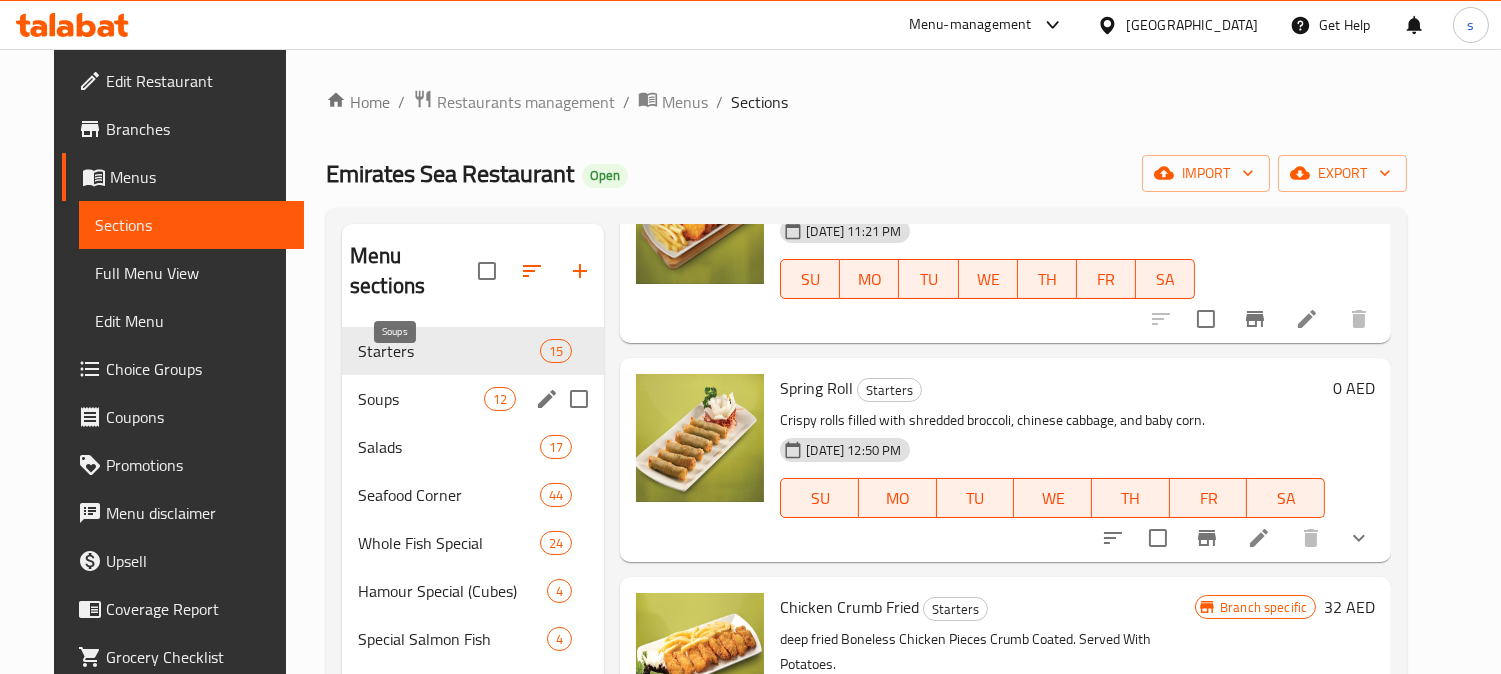 click on "Soups" at bounding box center (421, 399) 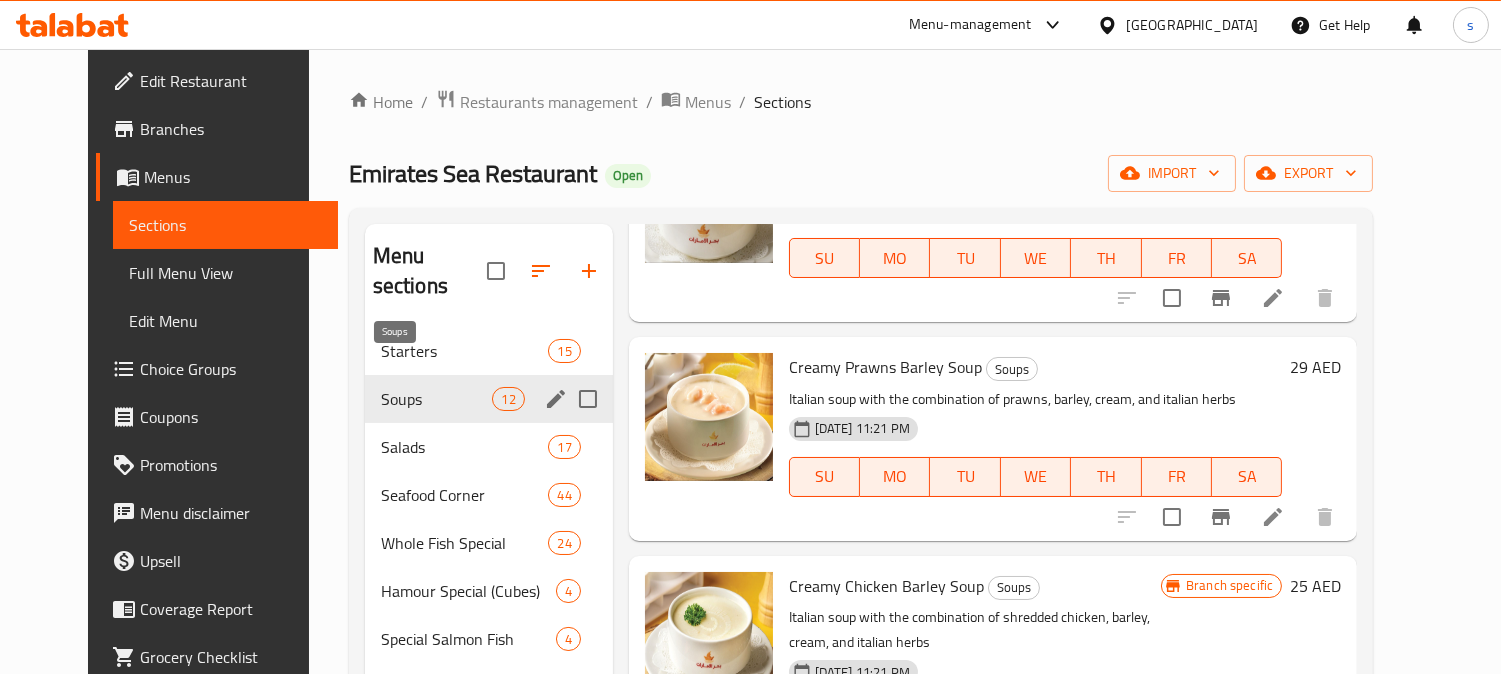 scroll, scrollTop: 1511, scrollLeft: 0, axis: vertical 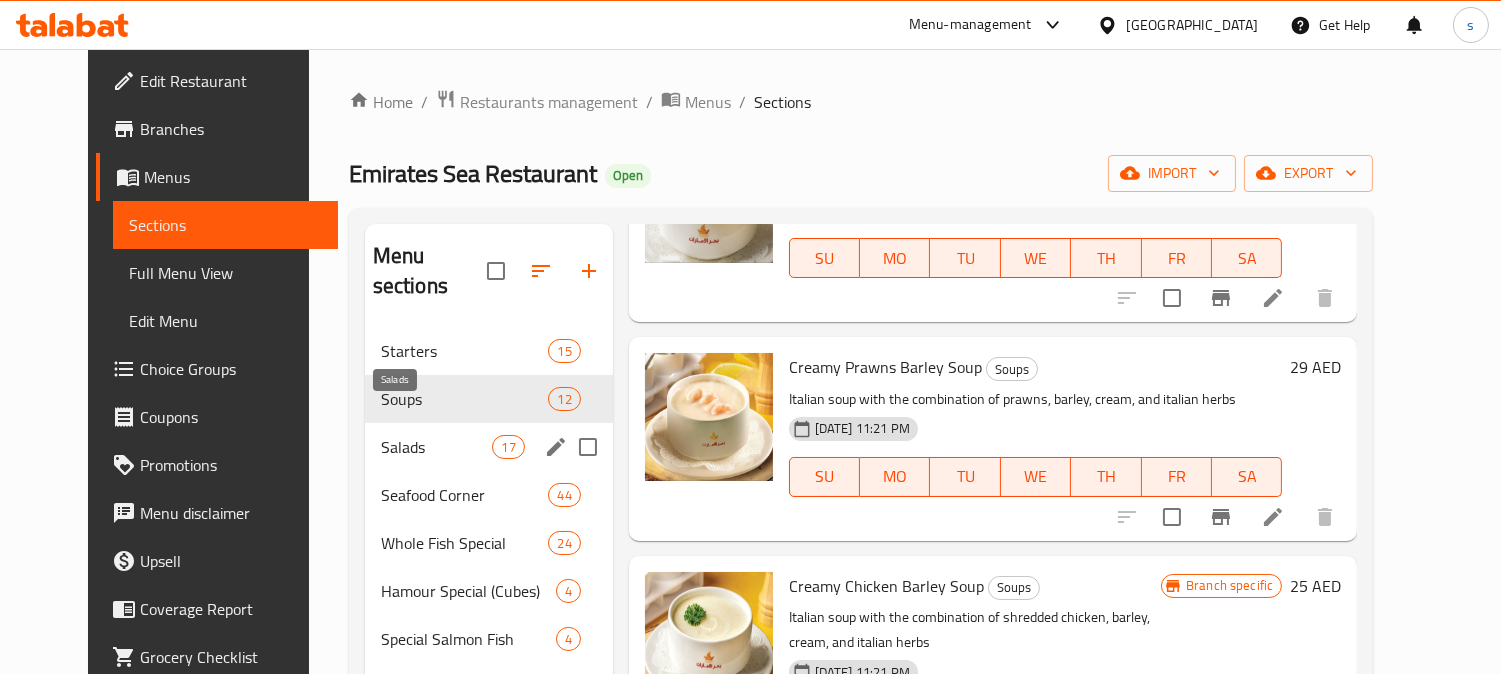 click on "Salads" at bounding box center [437, 447] 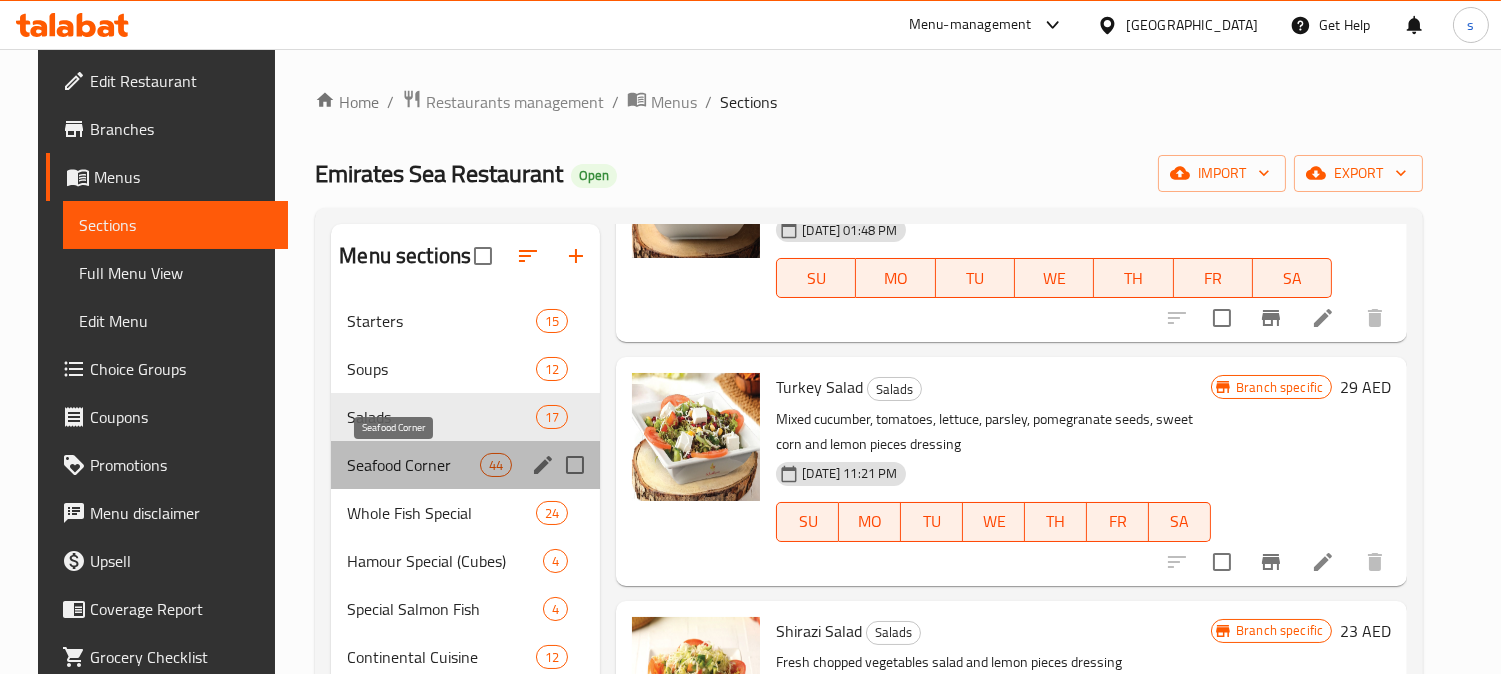 click on "Seafood Corner" at bounding box center (413, 465) 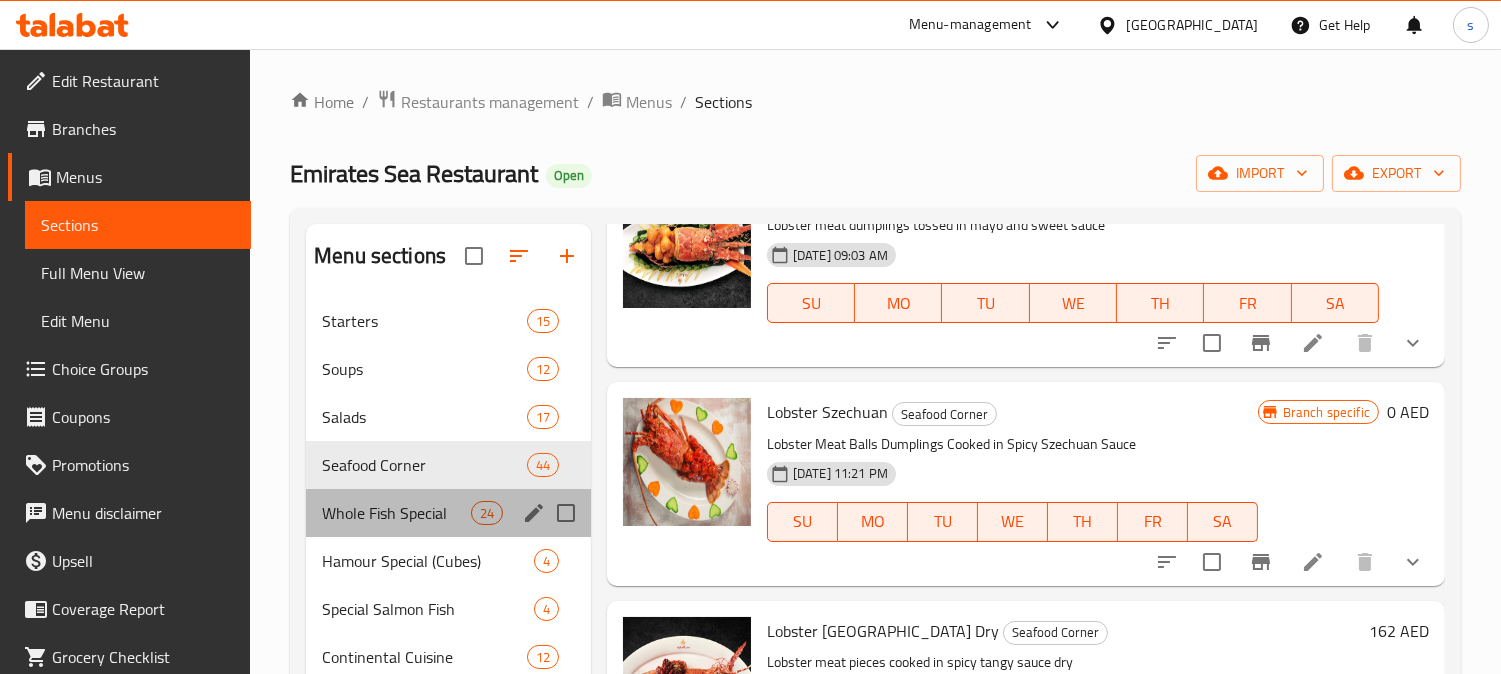 click on "Whole Fish Special	 24" at bounding box center (448, 513) 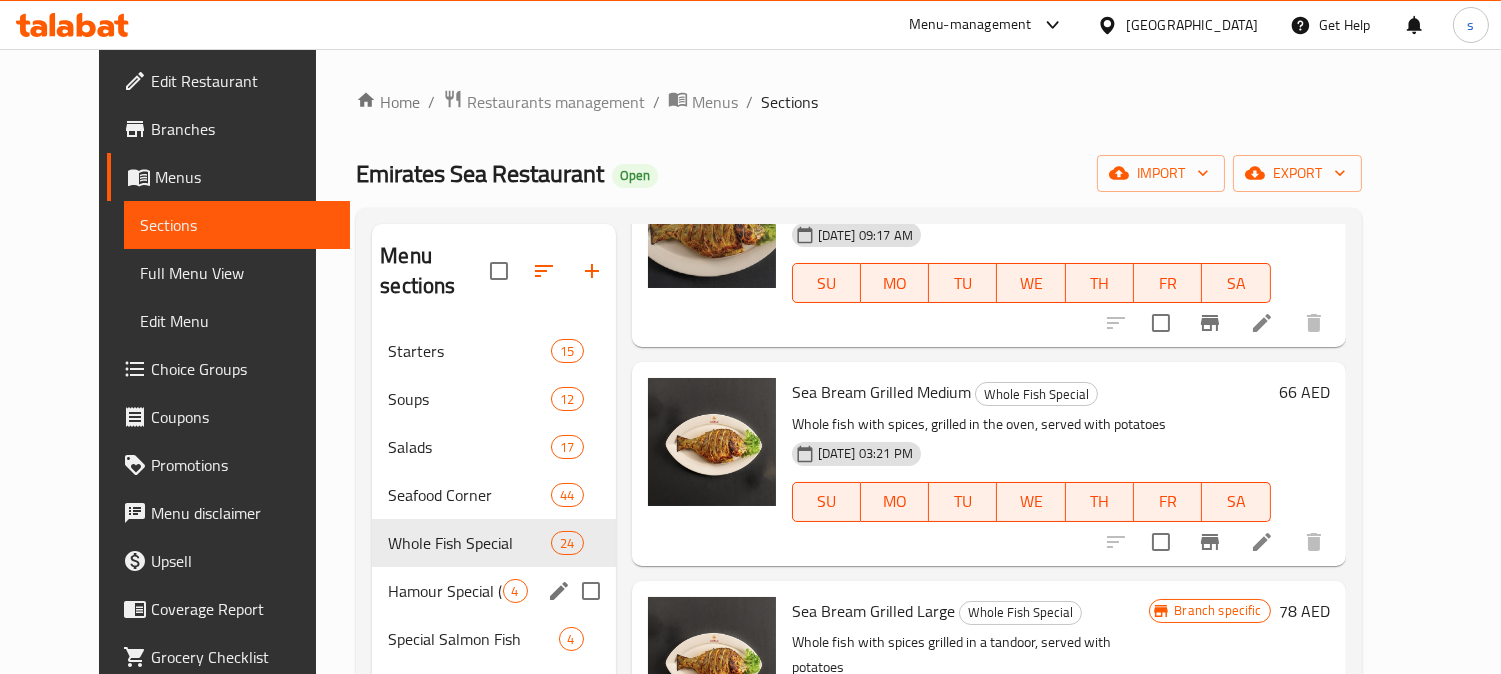 click on "Hamour Special (Cubes)" at bounding box center [445, 591] 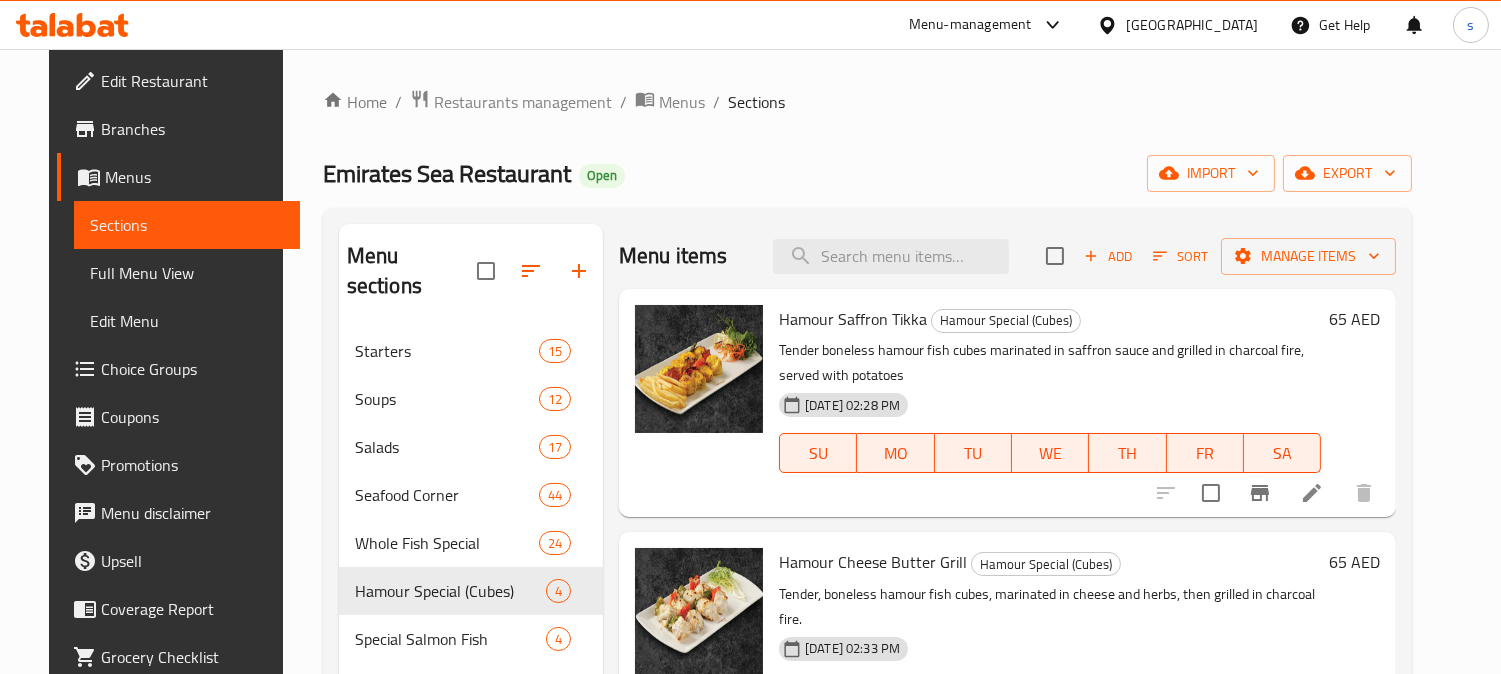 scroll, scrollTop: 0, scrollLeft: 0, axis: both 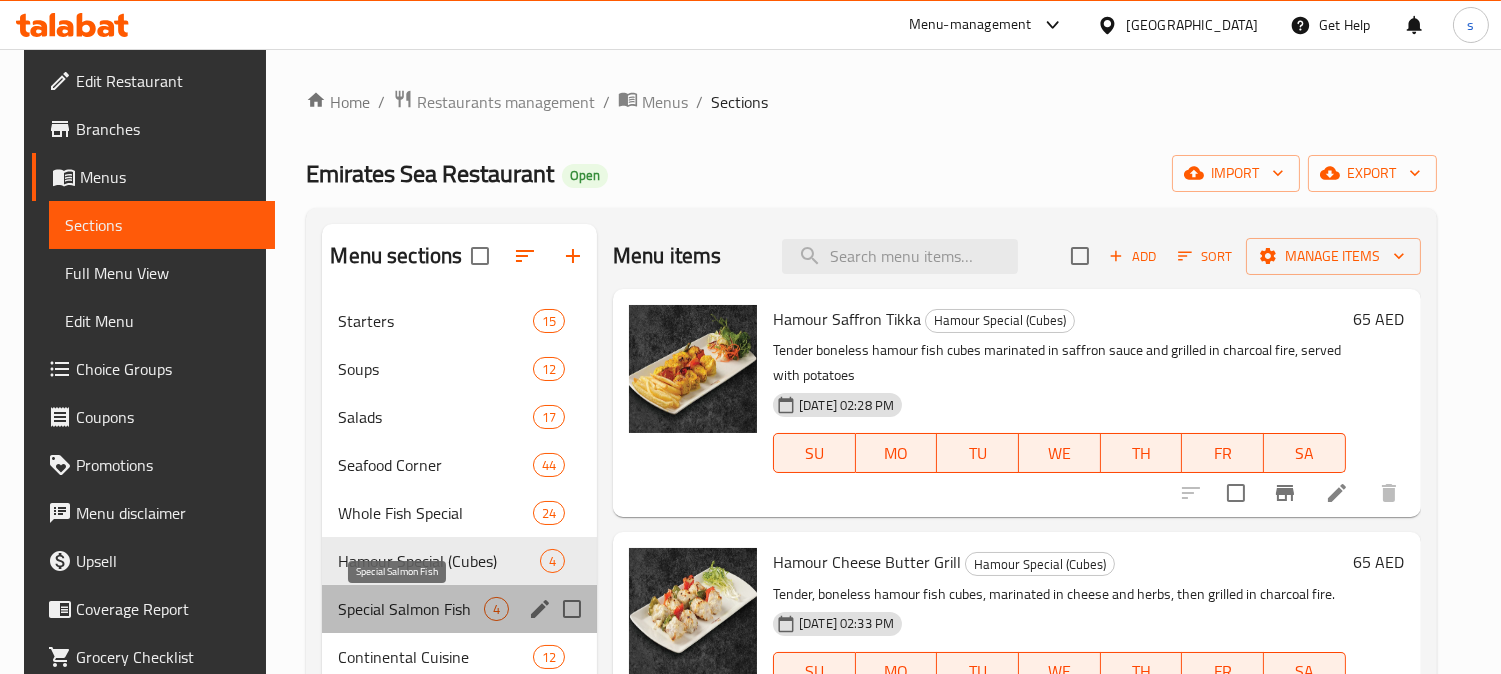 click on "Special Salmon Fish" at bounding box center [410, 609] 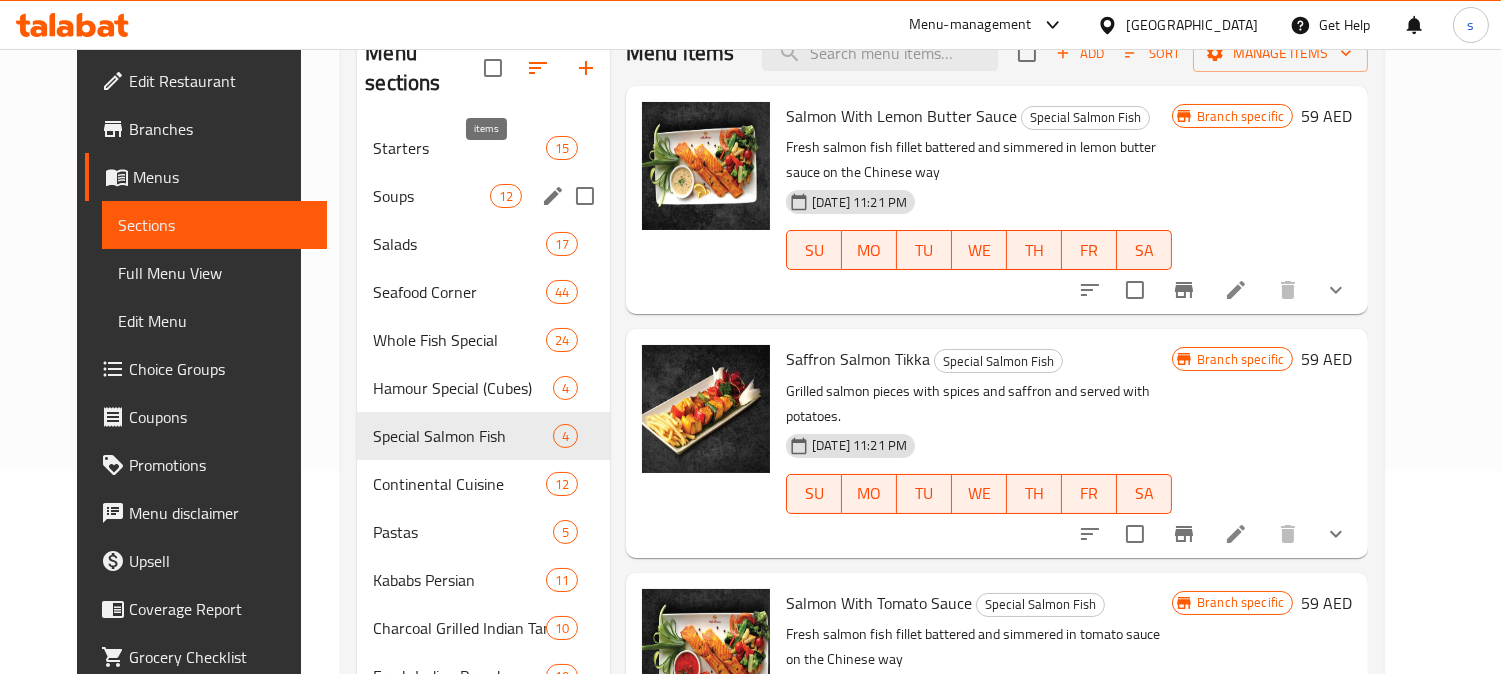 scroll, scrollTop: 222, scrollLeft: 0, axis: vertical 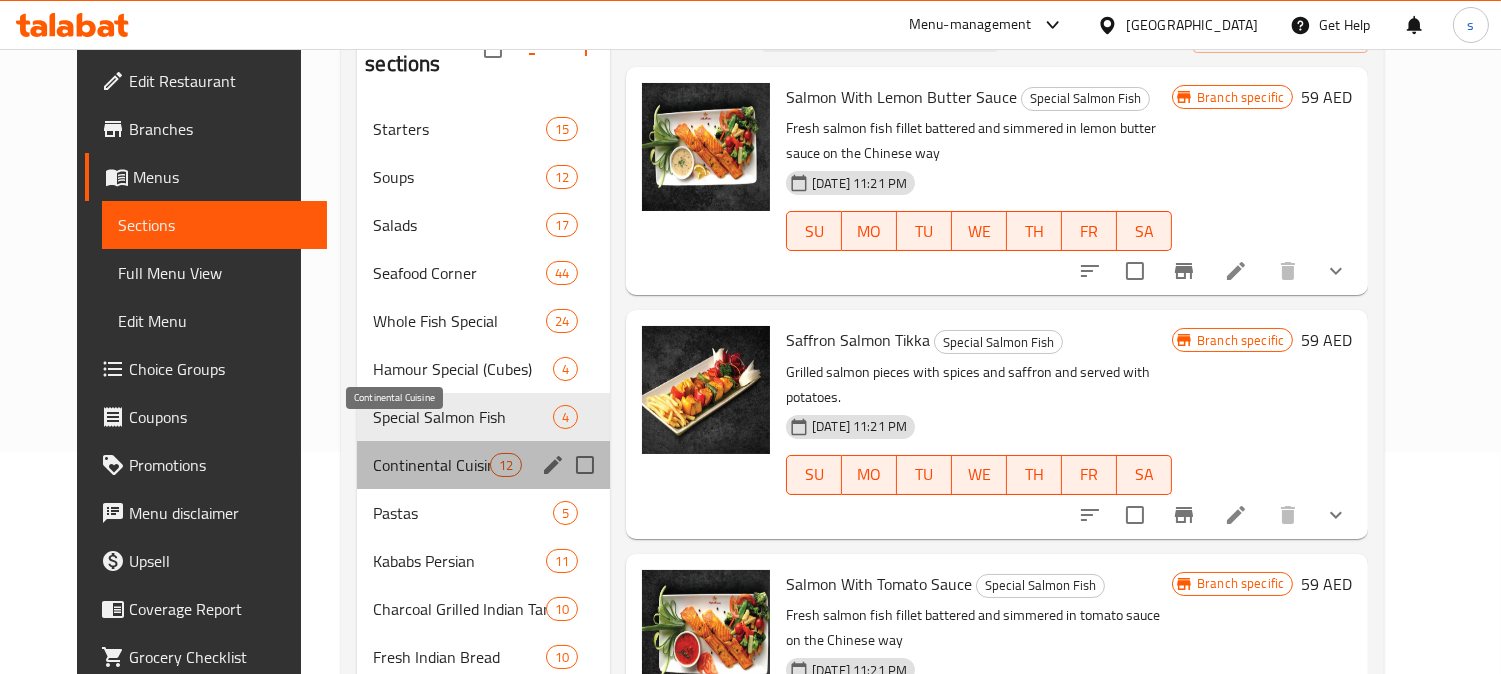click on "Continental Cuisine" at bounding box center [431, 465] 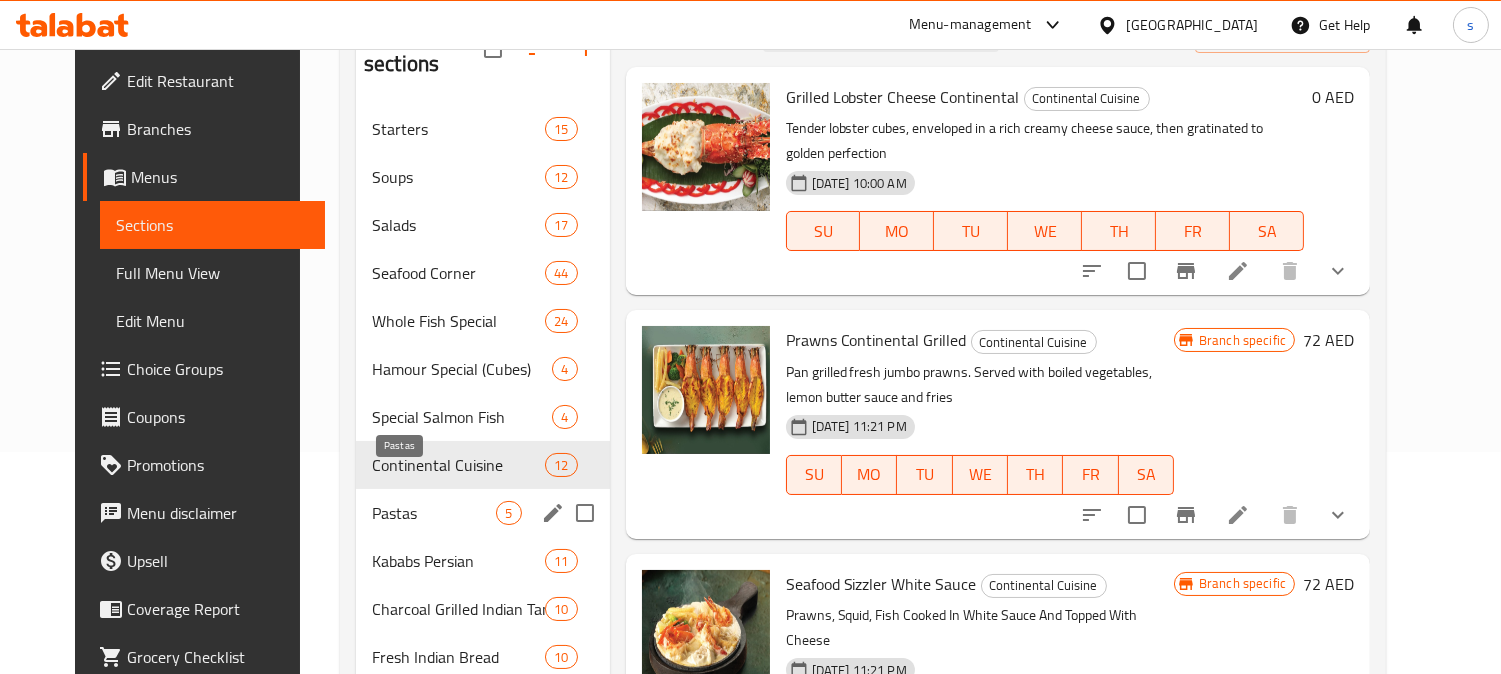 click on "Pastas" at bounding box center (434, 513) 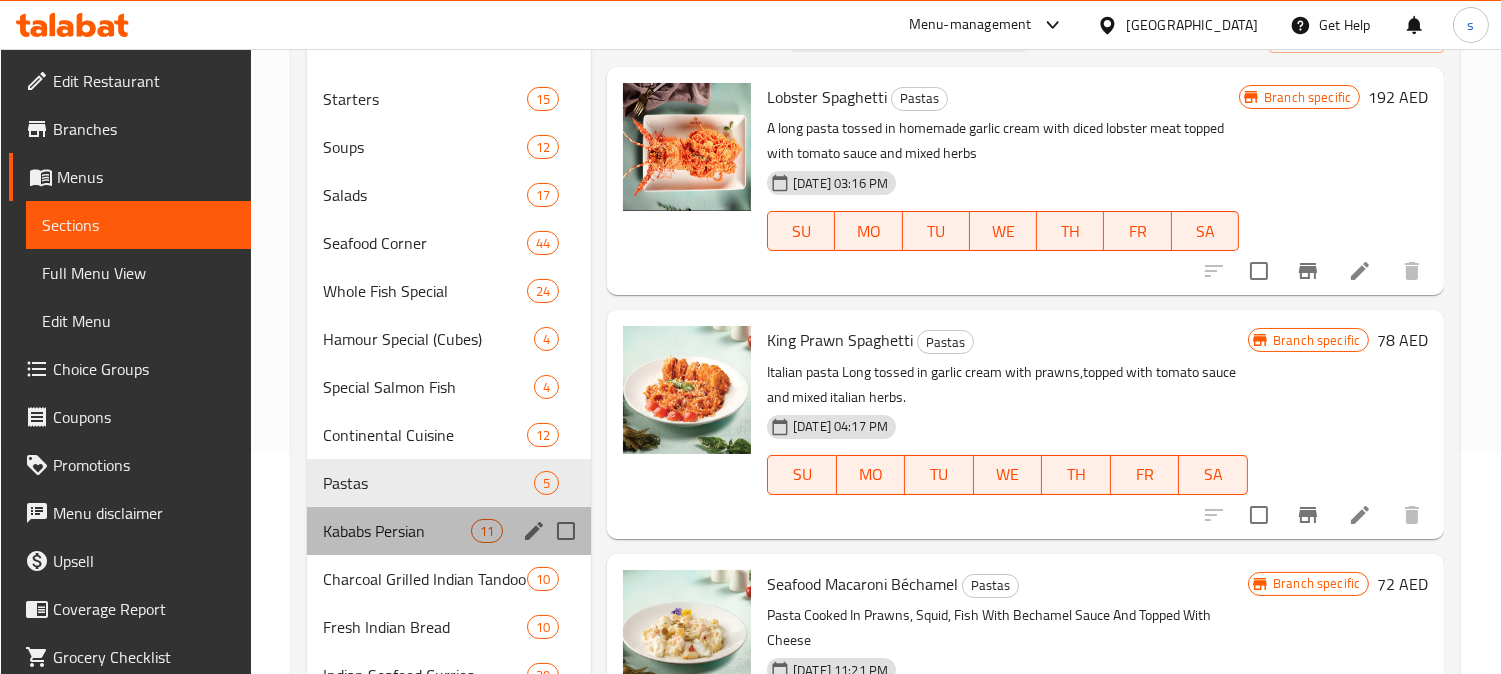 click on "Kababs Persian 11" at bounding box center (449, 531) 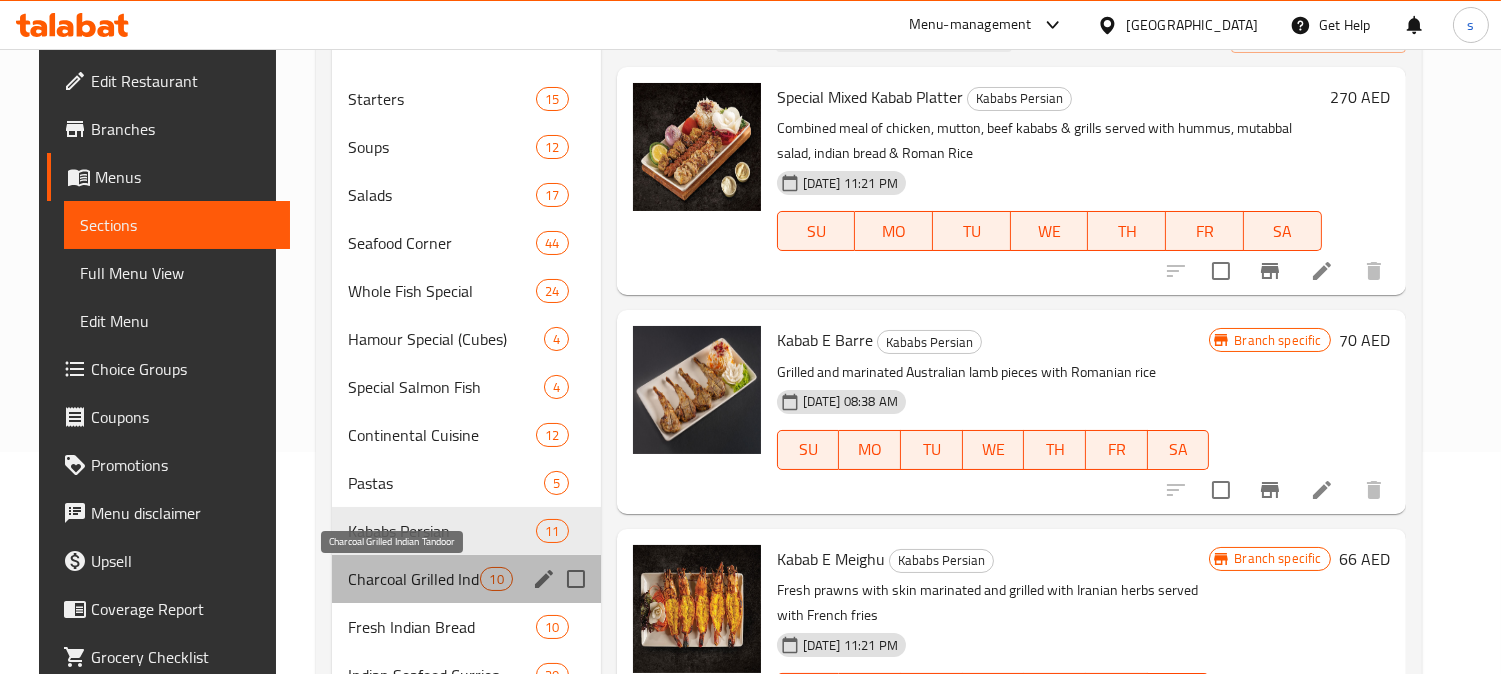 click on "Charcoal Grilled Indian Tandoor" at bounding box center (414, 579) 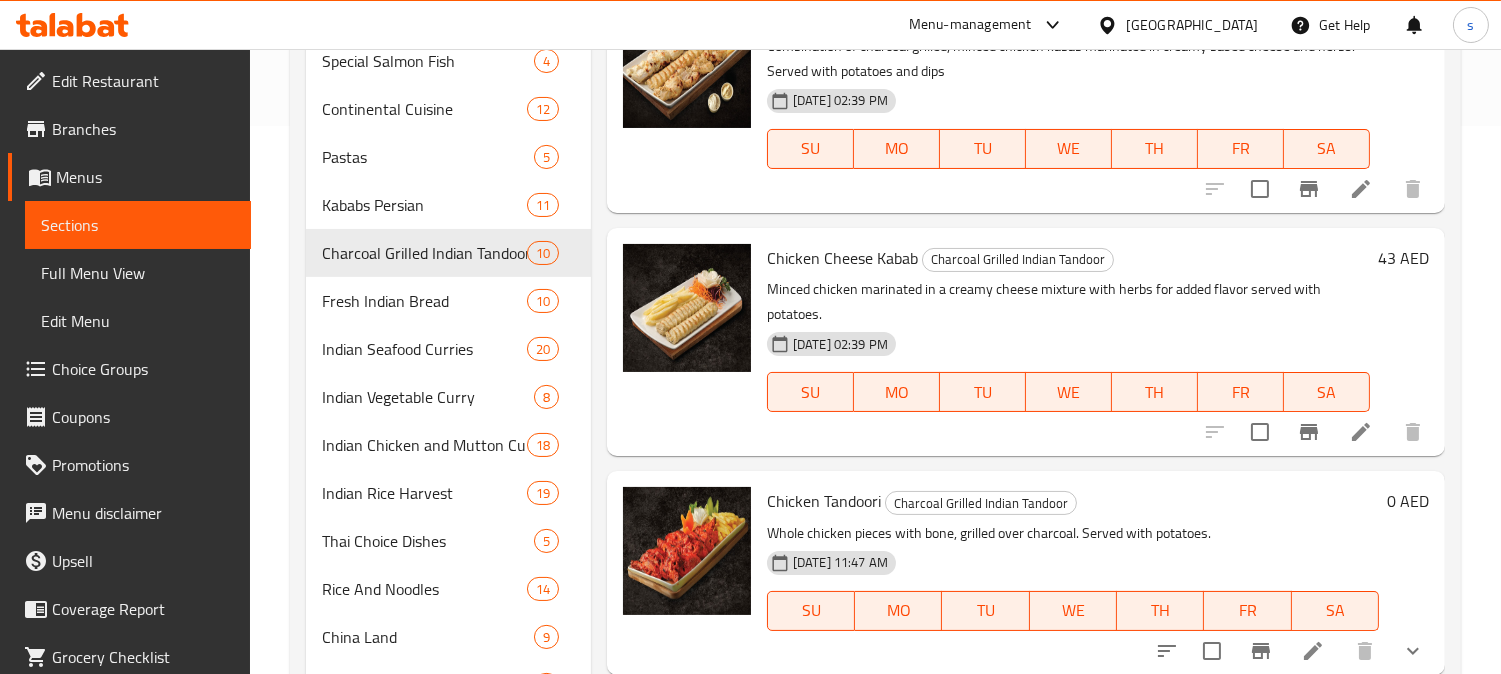 scroll, scrollTop: 555, scrollLeft: 0, axis: vertical 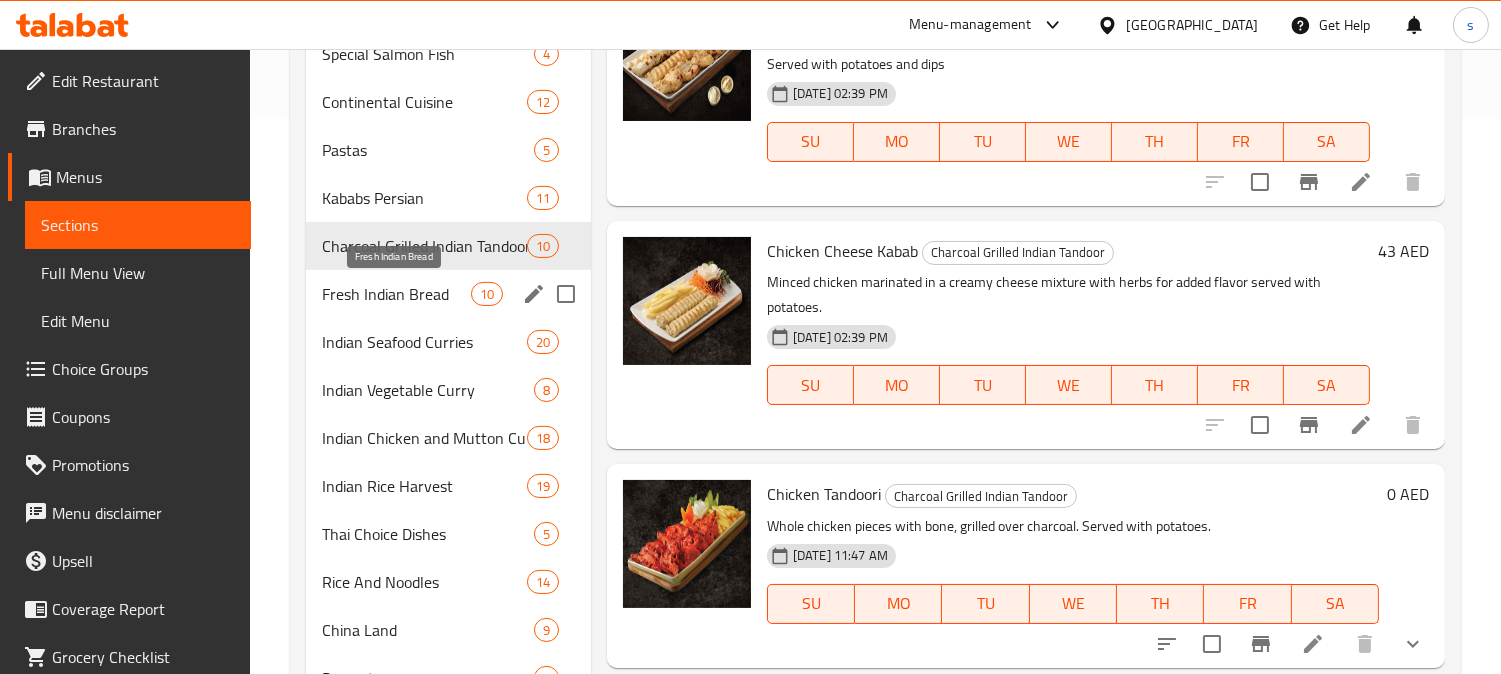 click on "Fresh Indian Bread" at bounding box center (396, 294) 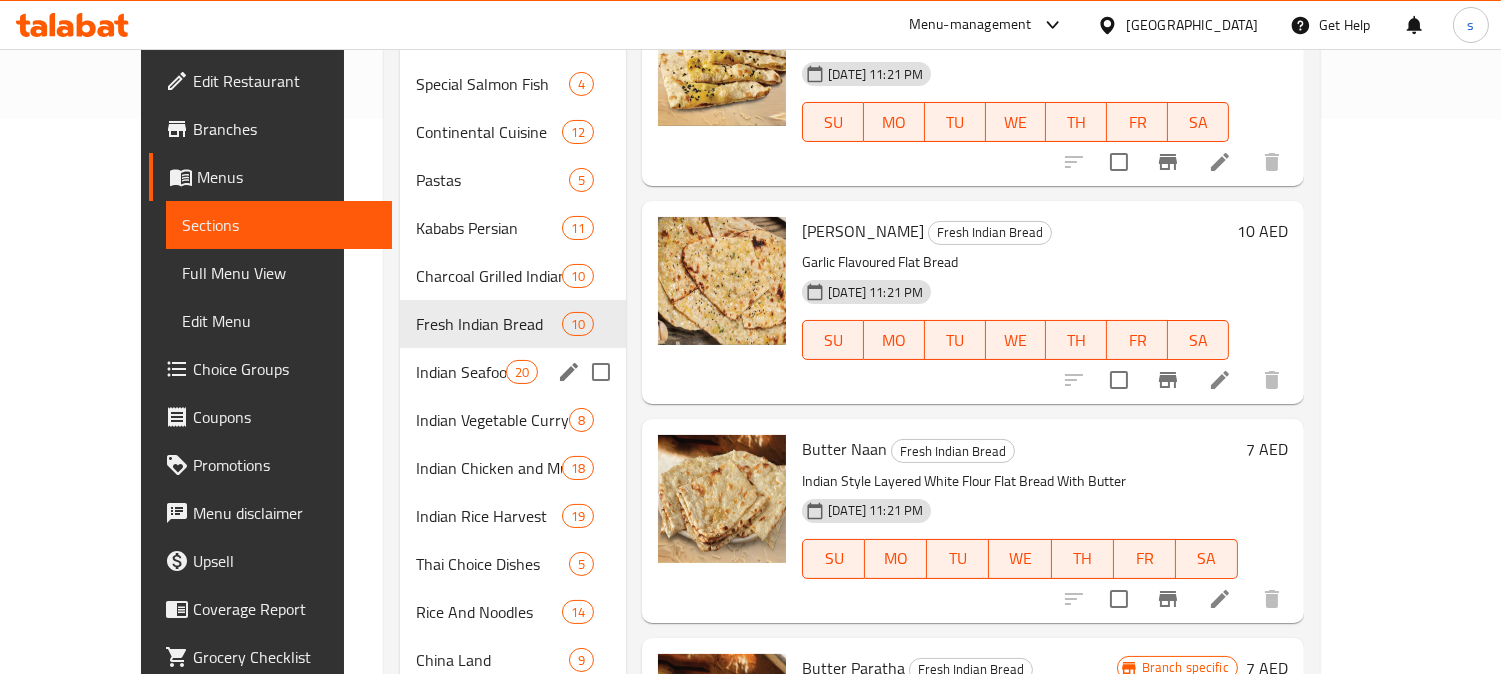 click on "Indian Seafood Curries" at bounding box center [461, 372] 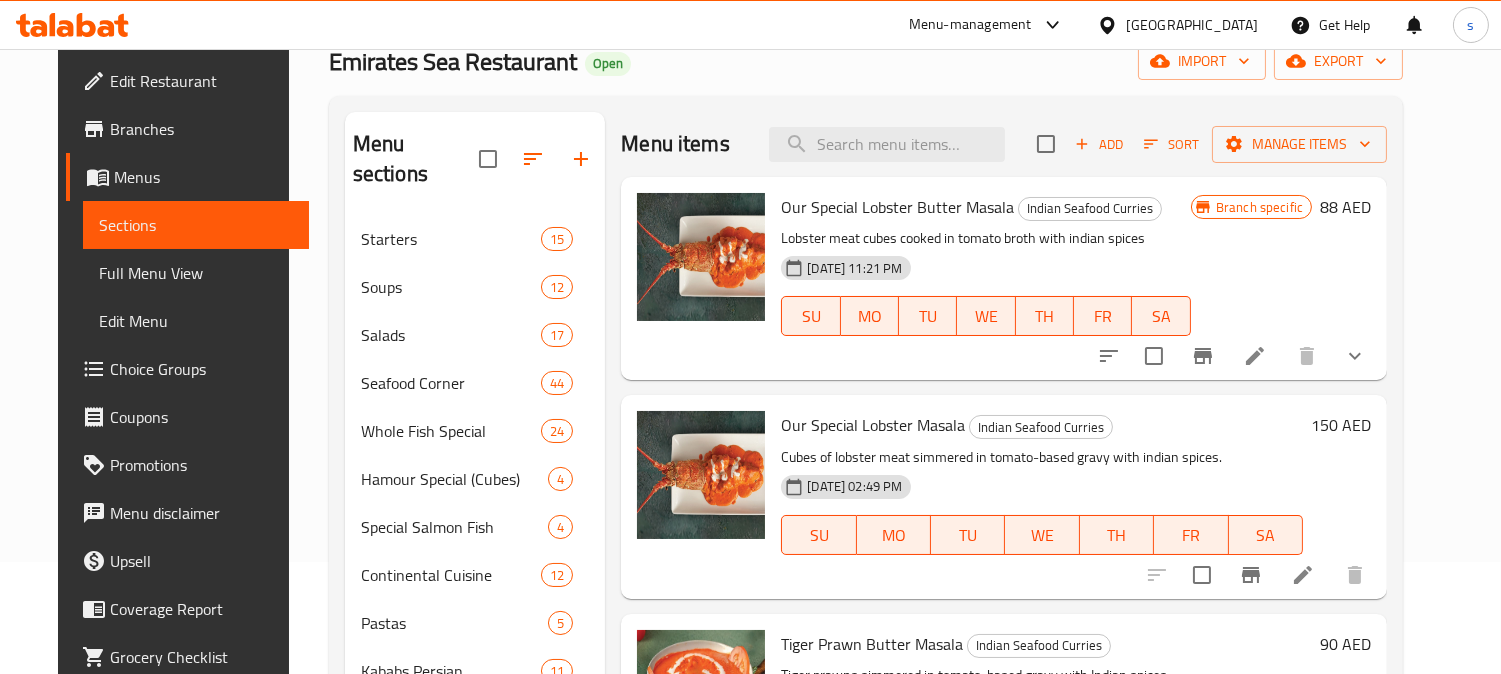 scroll, scrollTop: 111, scrollLeft: 0, axis: vertical 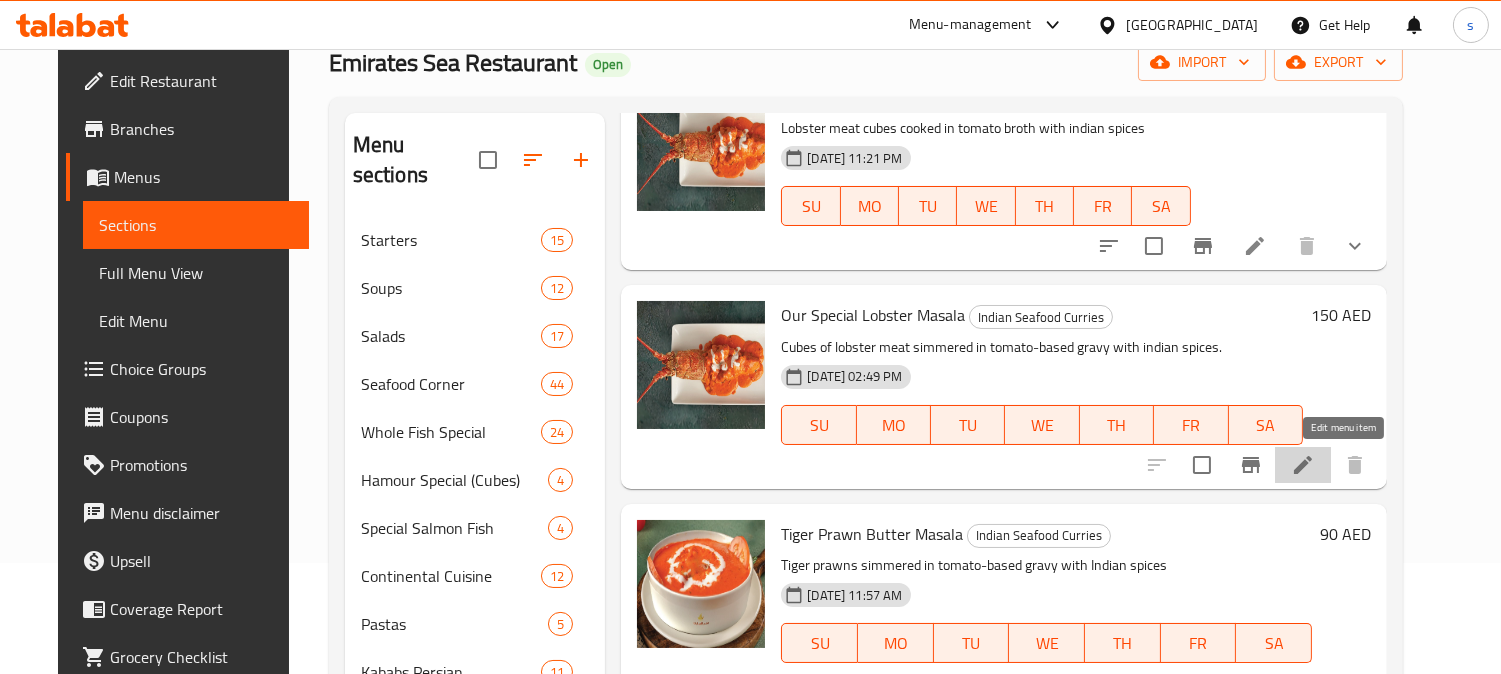 click 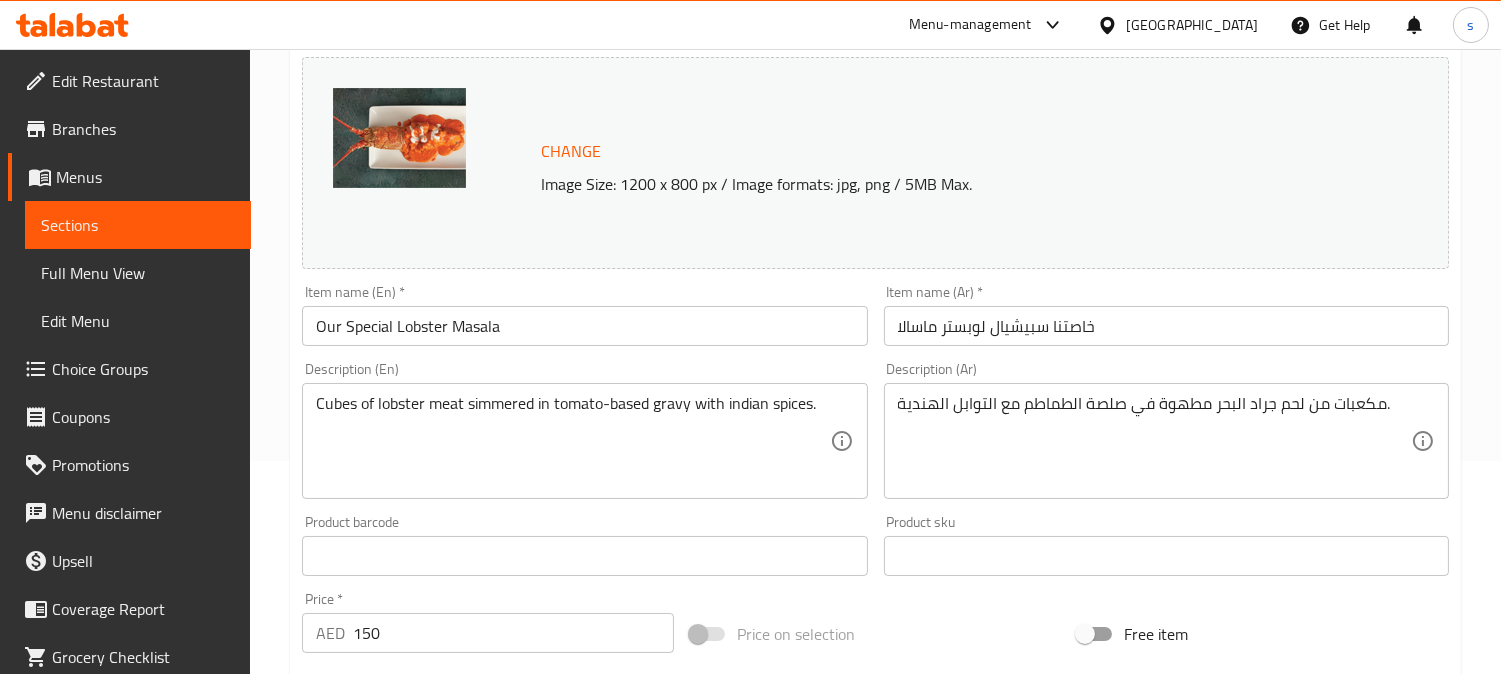 scroll, scrollTop: 222, scrollLeft: 0, axis: vertical 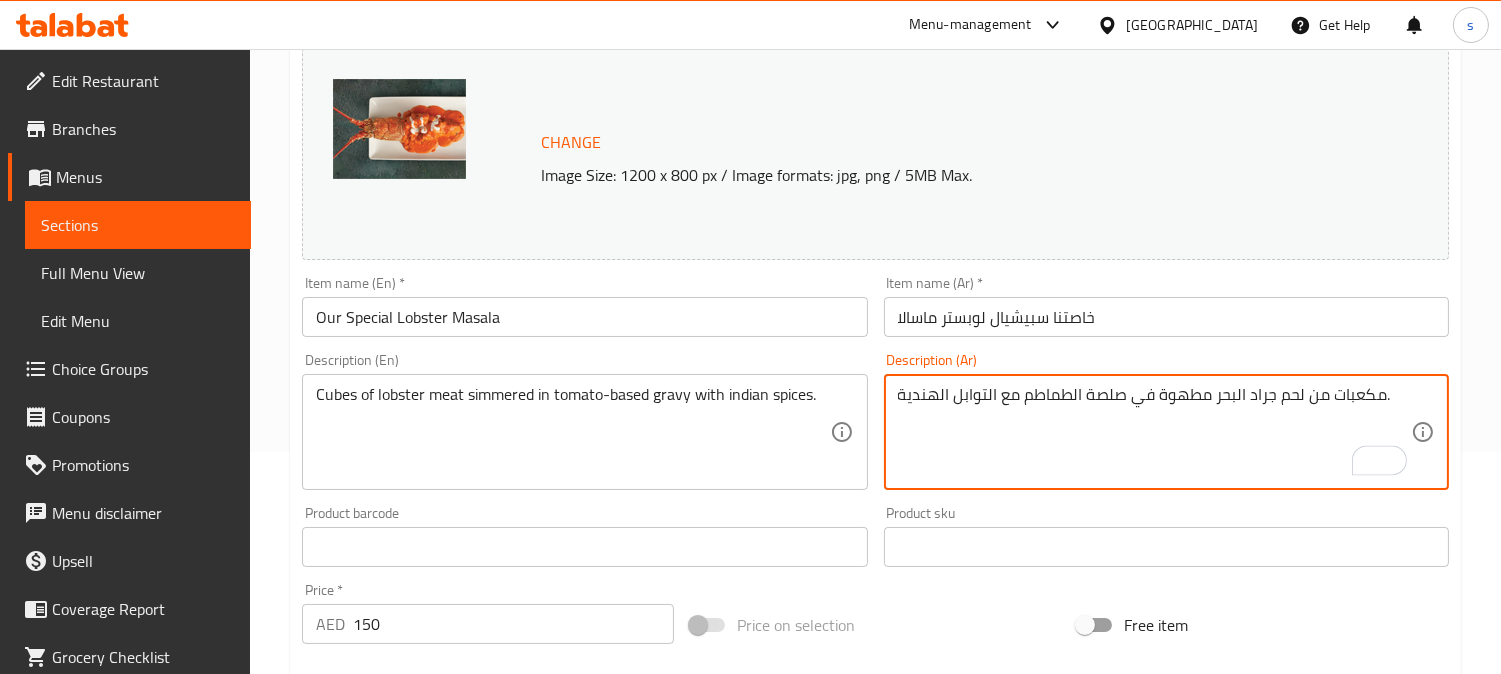 drag, startPoint x: 1128, startPoint y: 401, endPoint x: 1023, endPoint y: 420, distance: 106.7052 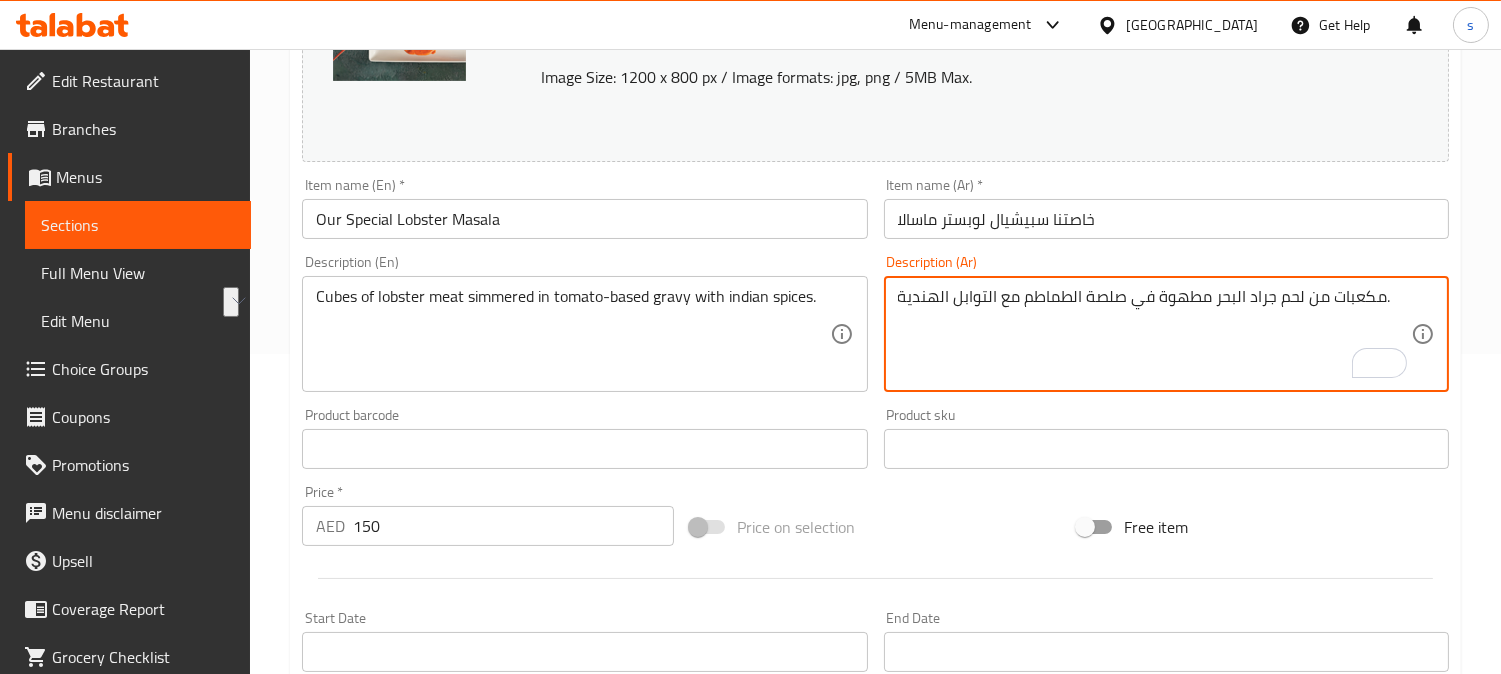 scroll, scrollTop: 97, scrollLeft: 0, axis: vertical 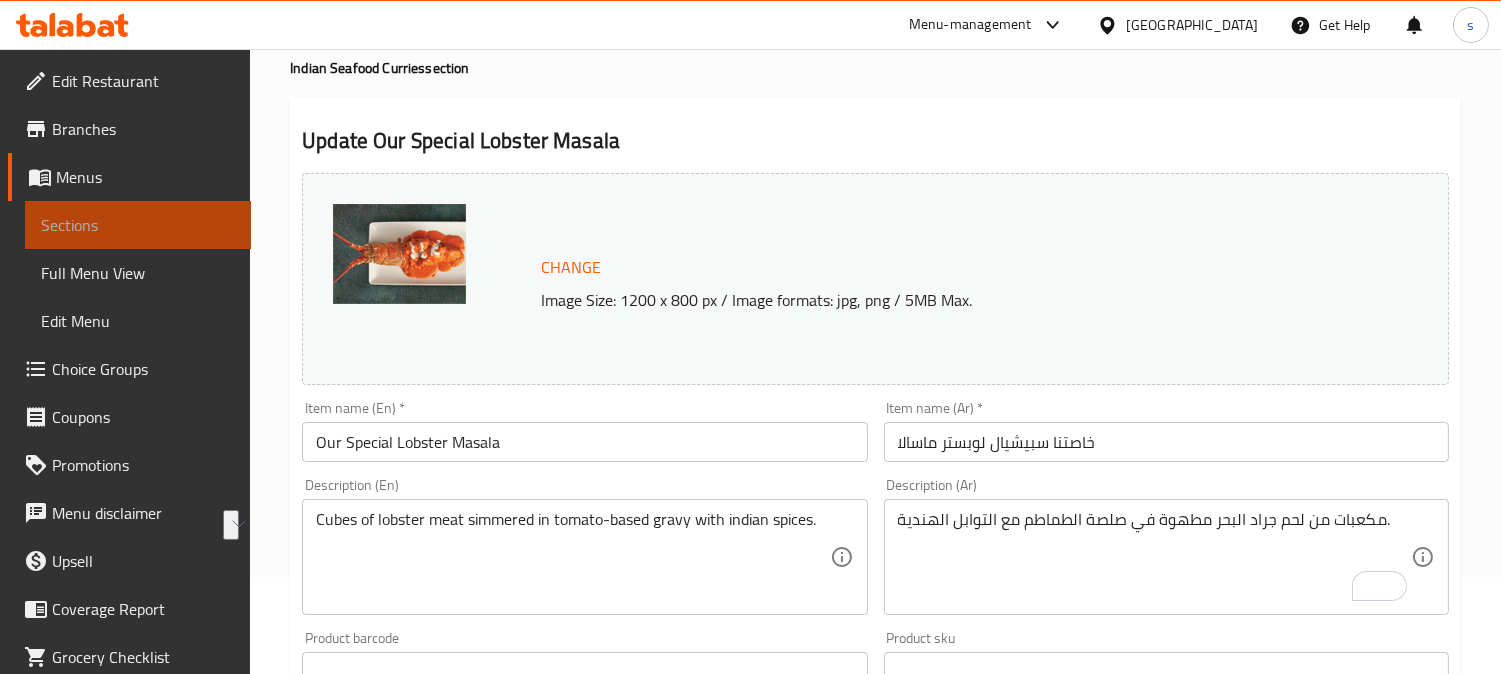 click on "Sections" at bounding box center [138, 225] 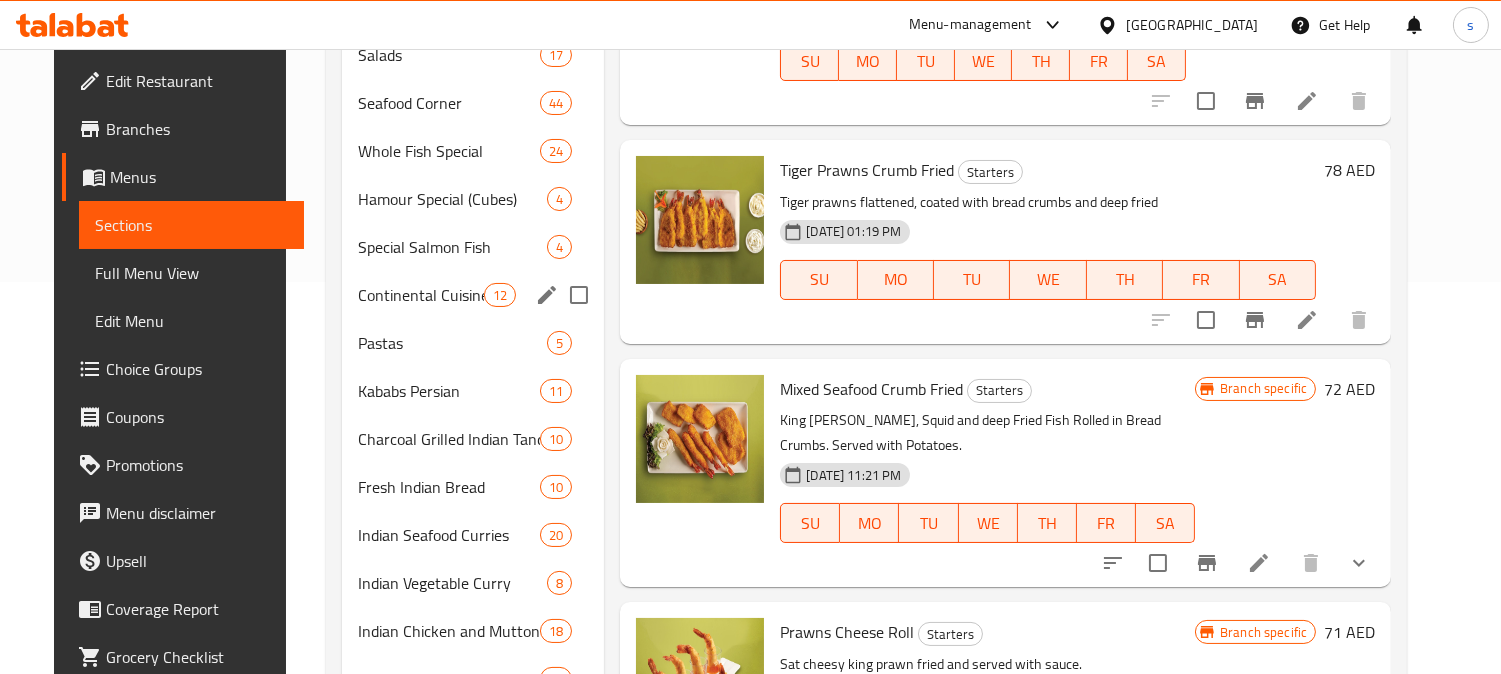 scroll, scrollTop: 431, scrollLeft: 0, axis: vertical 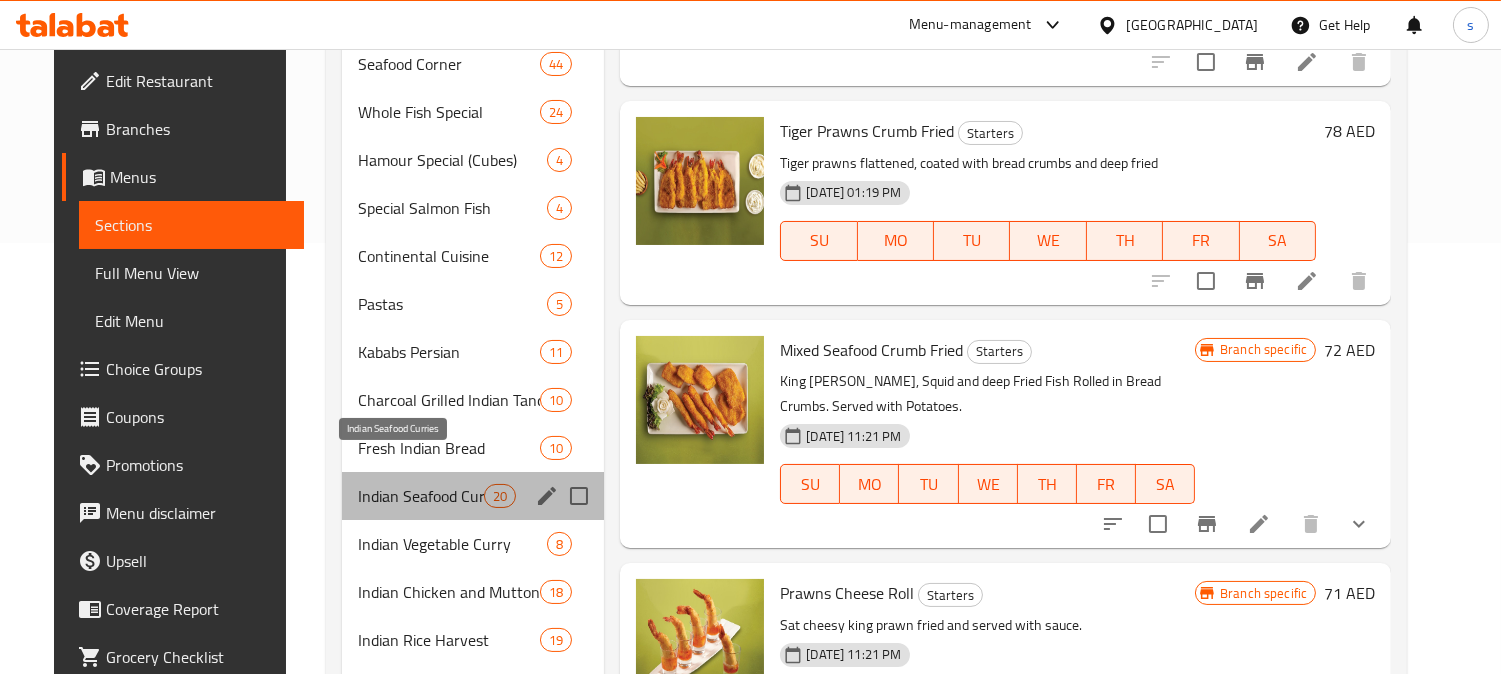 click on "Indian Seafood Curries" at bounding box center [421, 496] 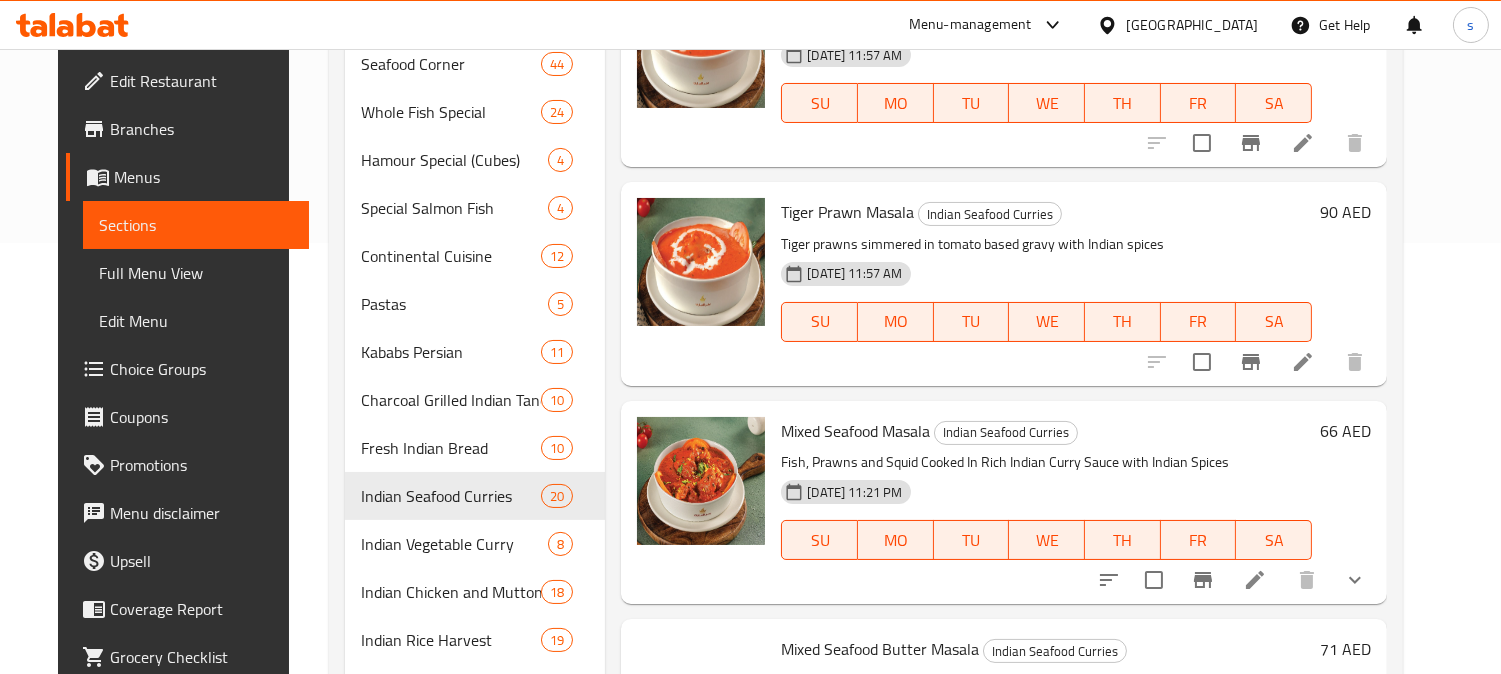 scroll, scrollTop: 333, scrollLeft: 0, axis: vertical 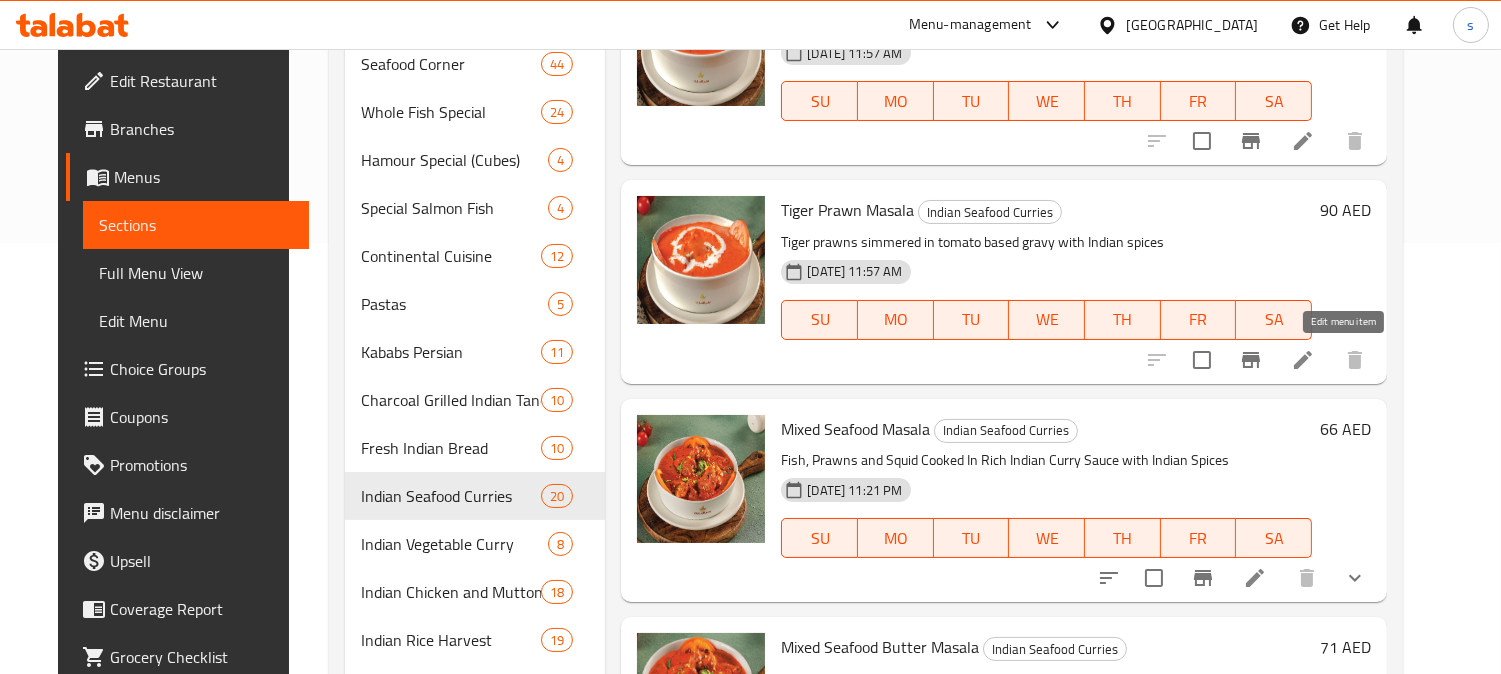 click 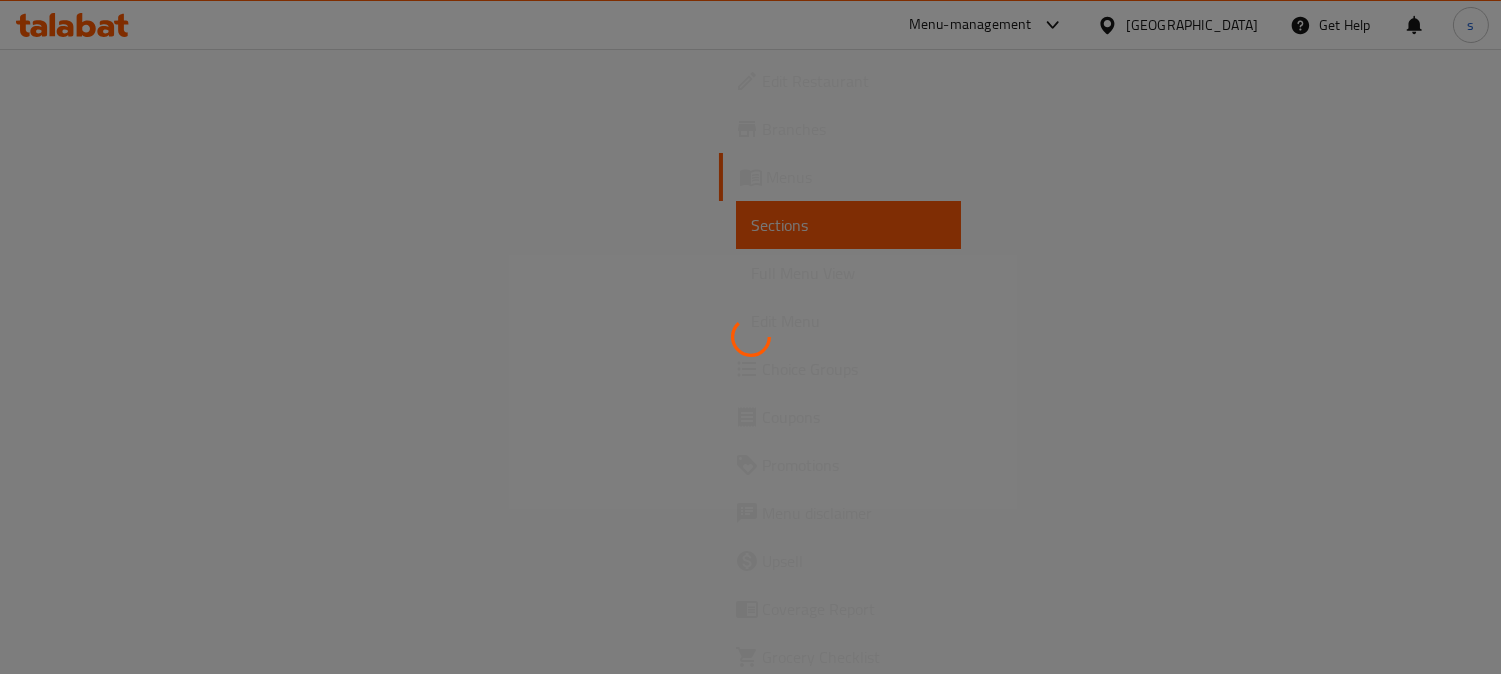 scroll, scrollTop: 0, scrollLeft: 0, axis: both 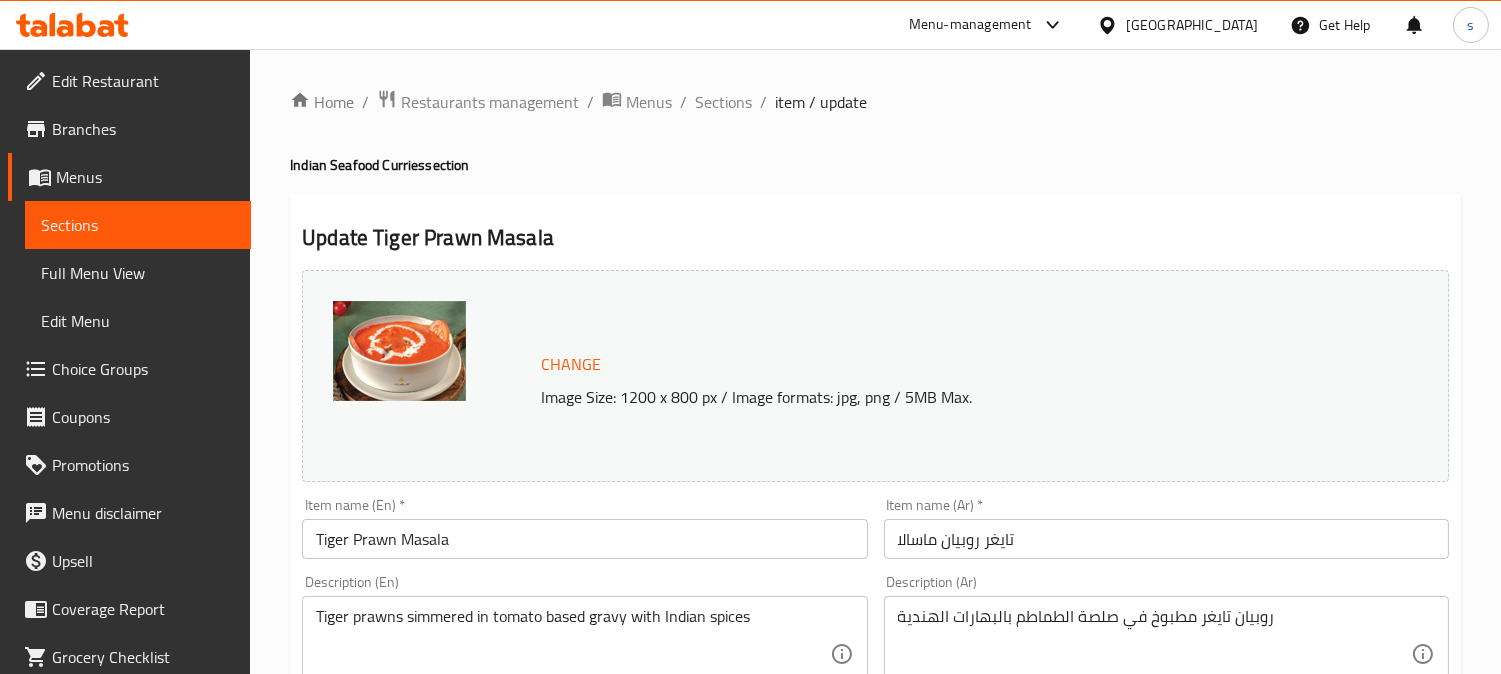 click at bounding box center [1111, 25] 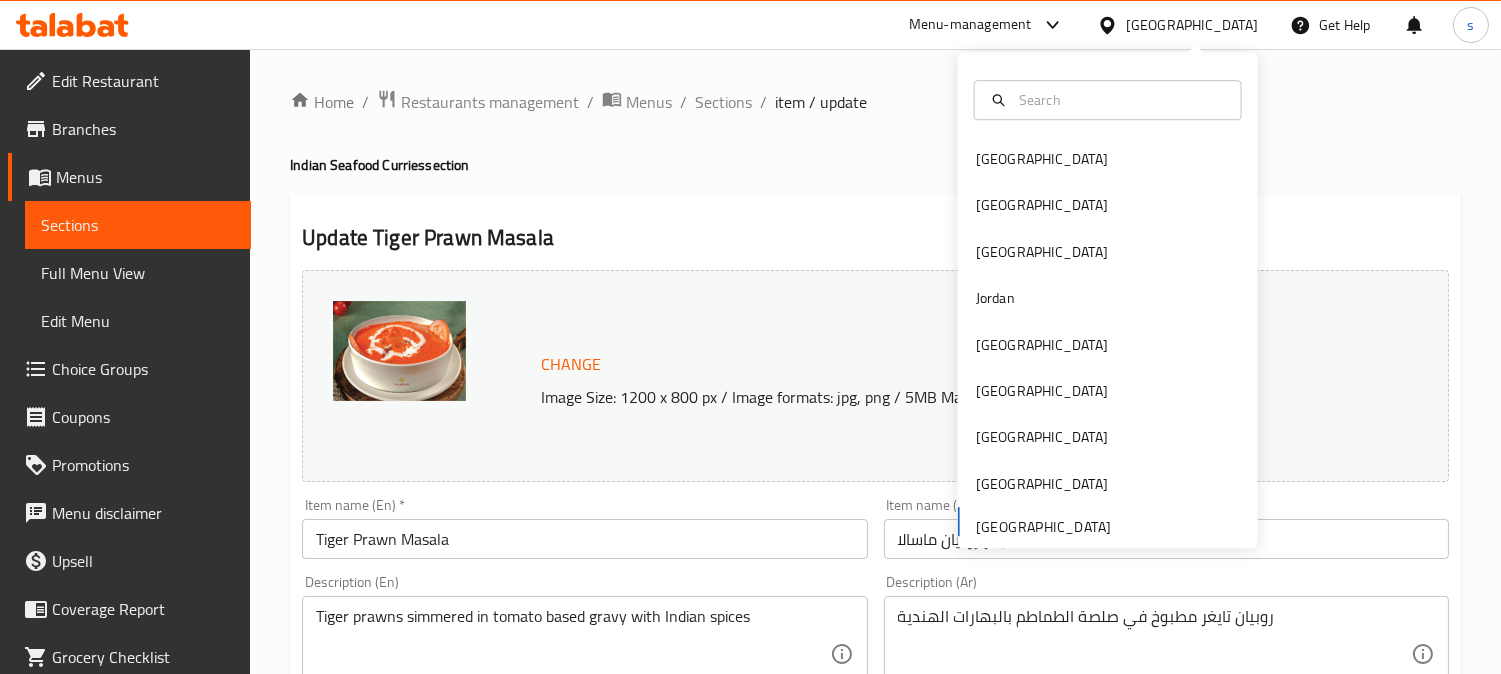 click on "Bahrain Egypt Iraq Jordan Kuwait Oman Qatar Saudi Arabia United Arab Emirates" at bounding box center [1108, 341] 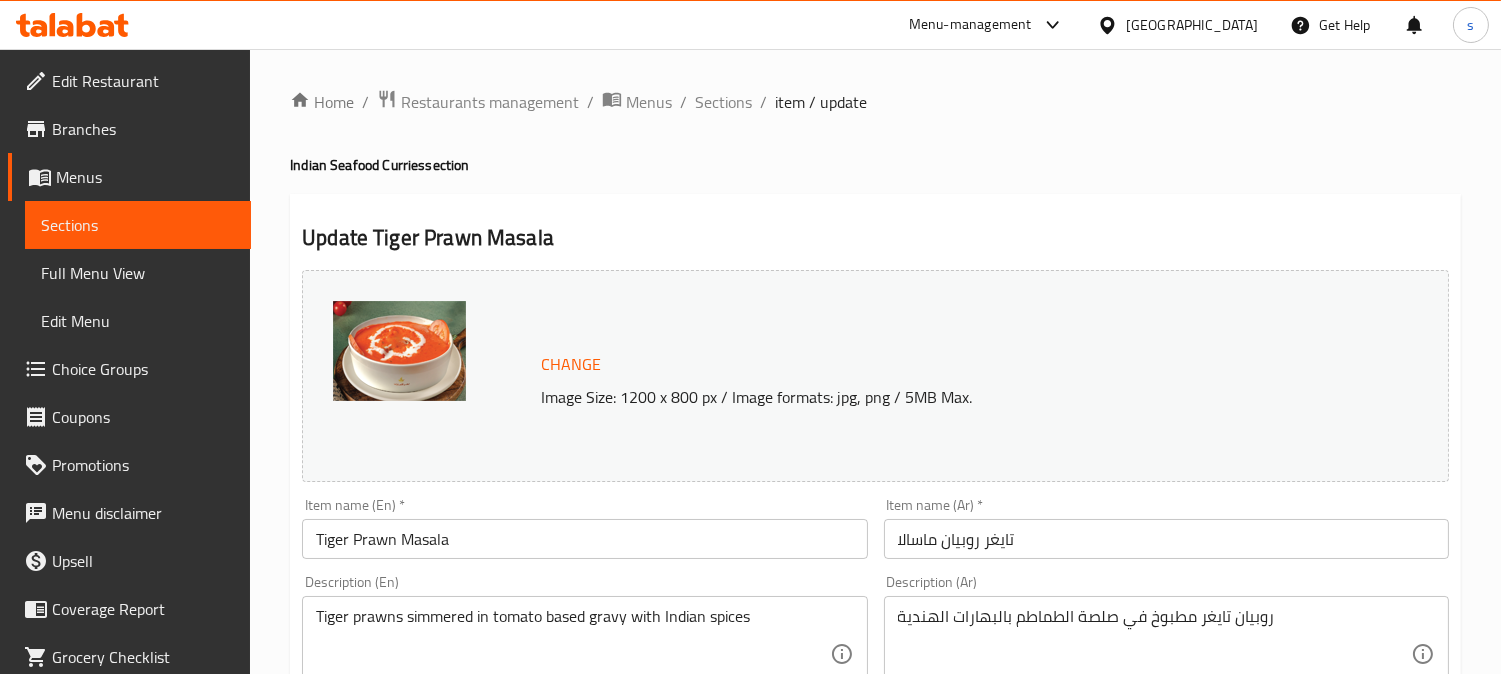 click on "[GEOGRAPHIC_DATA]" at bounding box center (1192, 25) 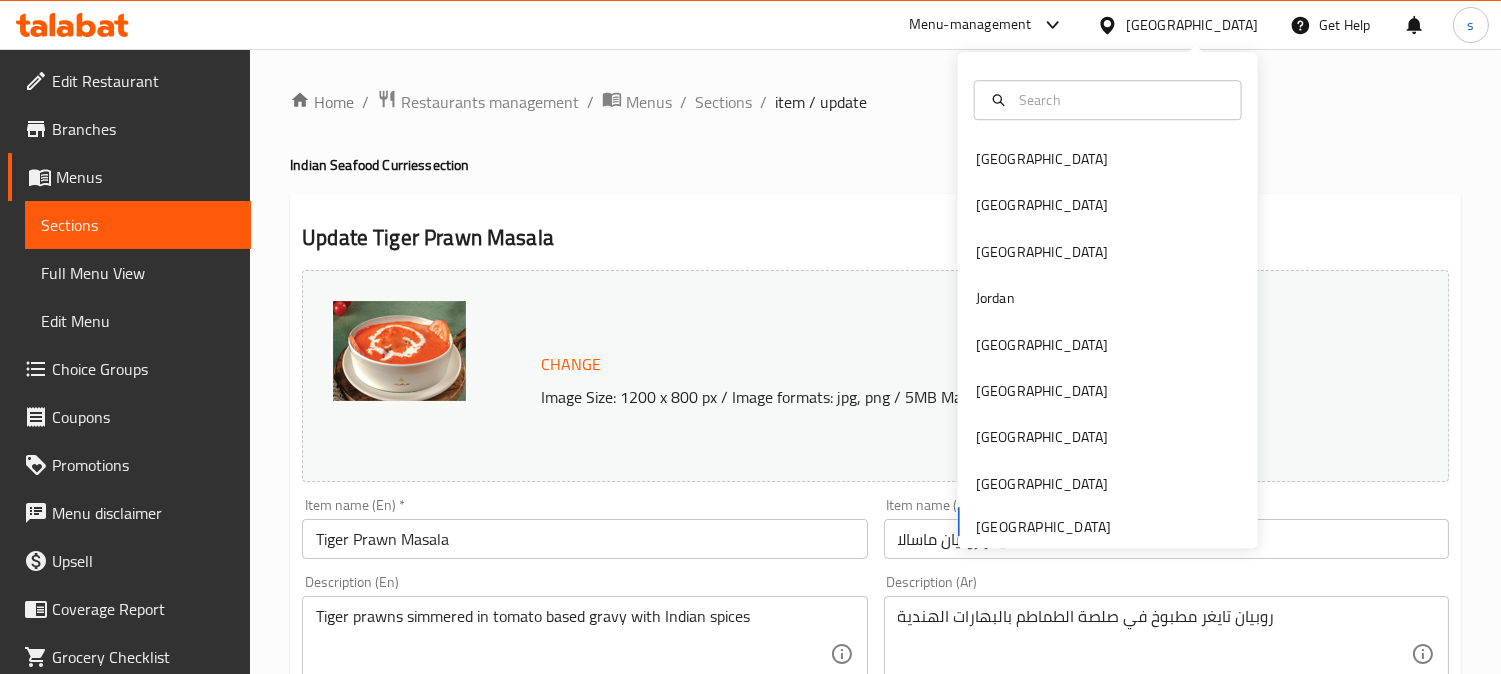 click on "Bahrain Egypt Iraq Jordan Kuwait Oman Qatar Saudi Arabia United Arab Emirates" at bounding box center (1108, 341) 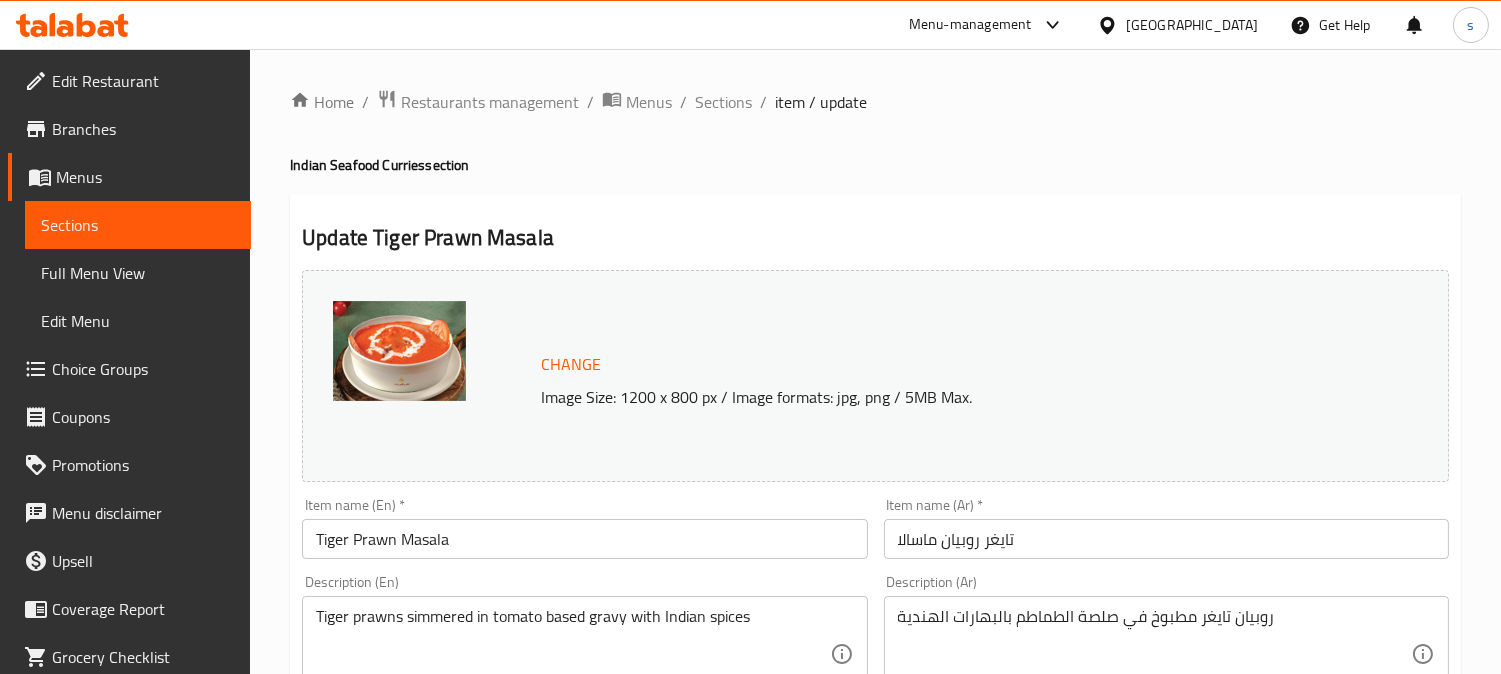 click on "Menu-management" at bounding box center [970, 25] 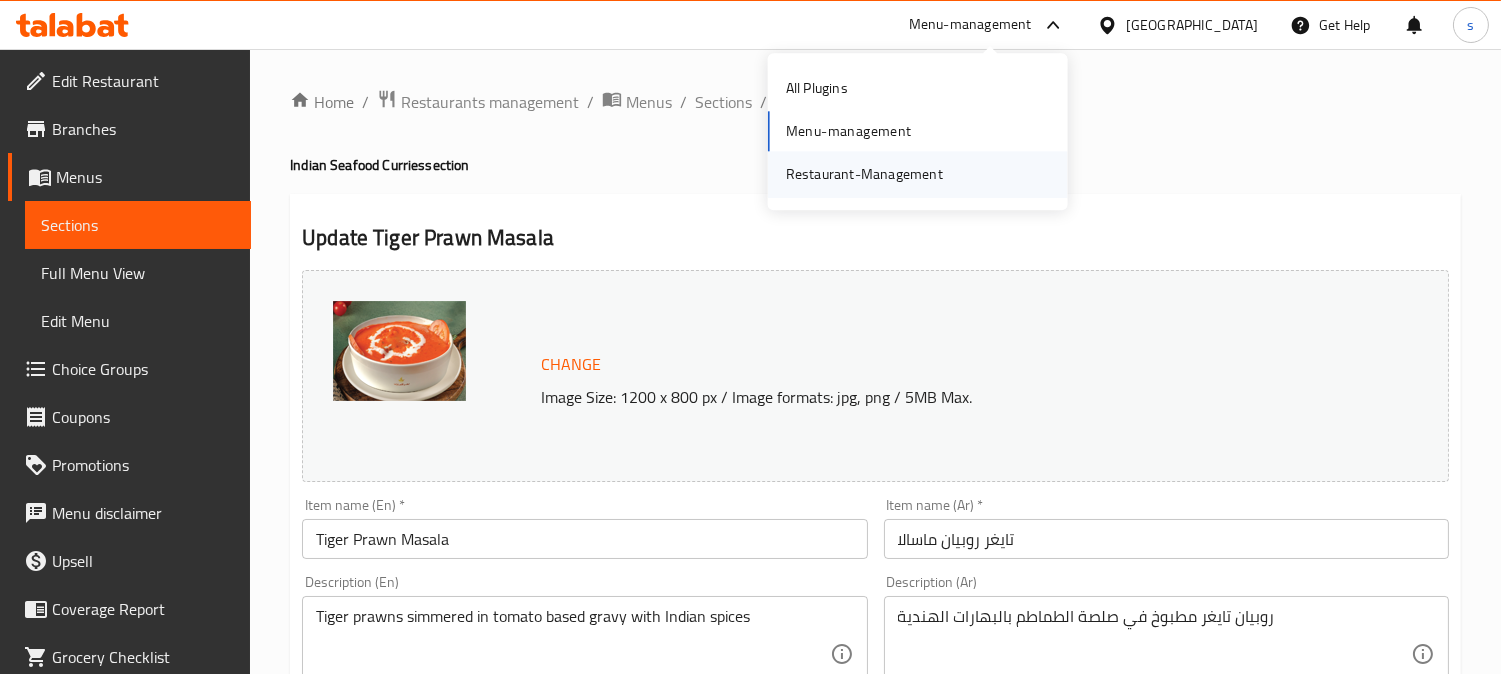 click on "Restaurant-Management" at bounding box center (864, 175) 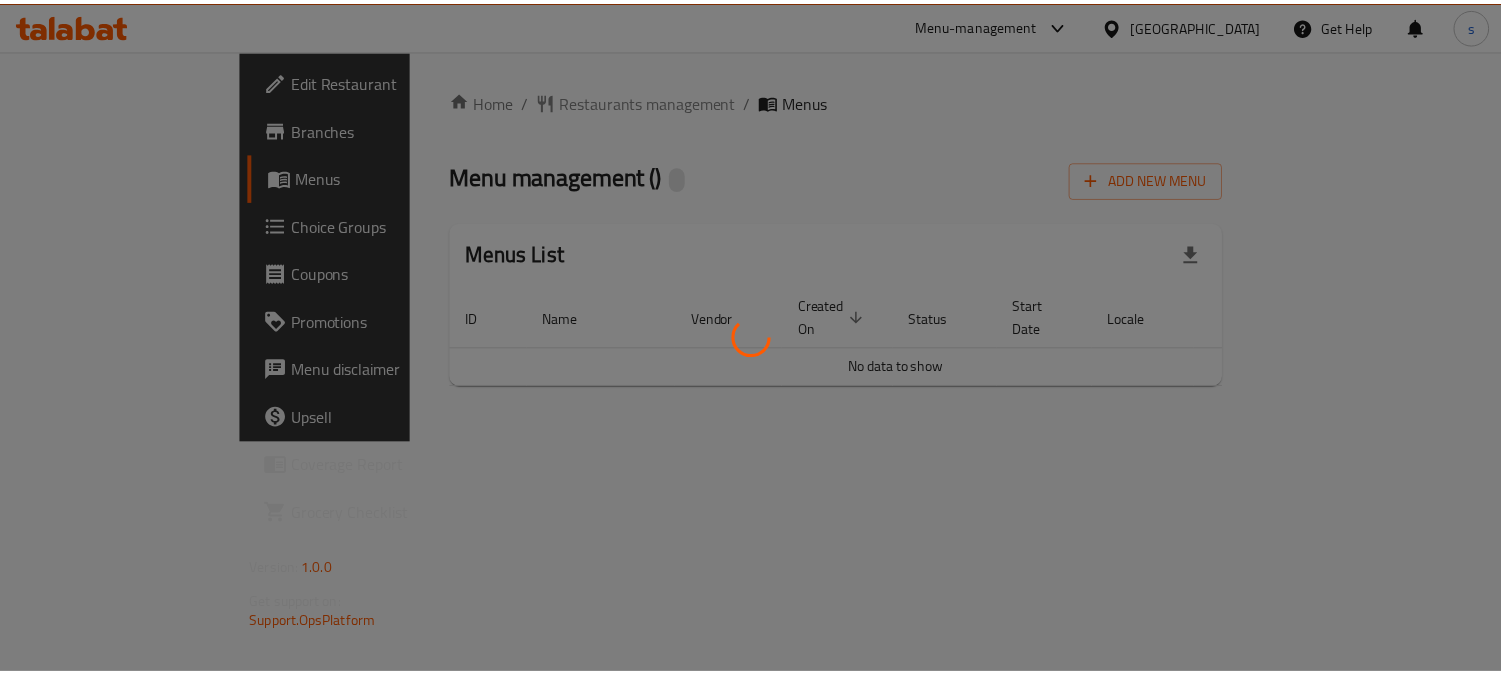 scroll, scrollTop: 0, scrollLeft: 0, axis: both 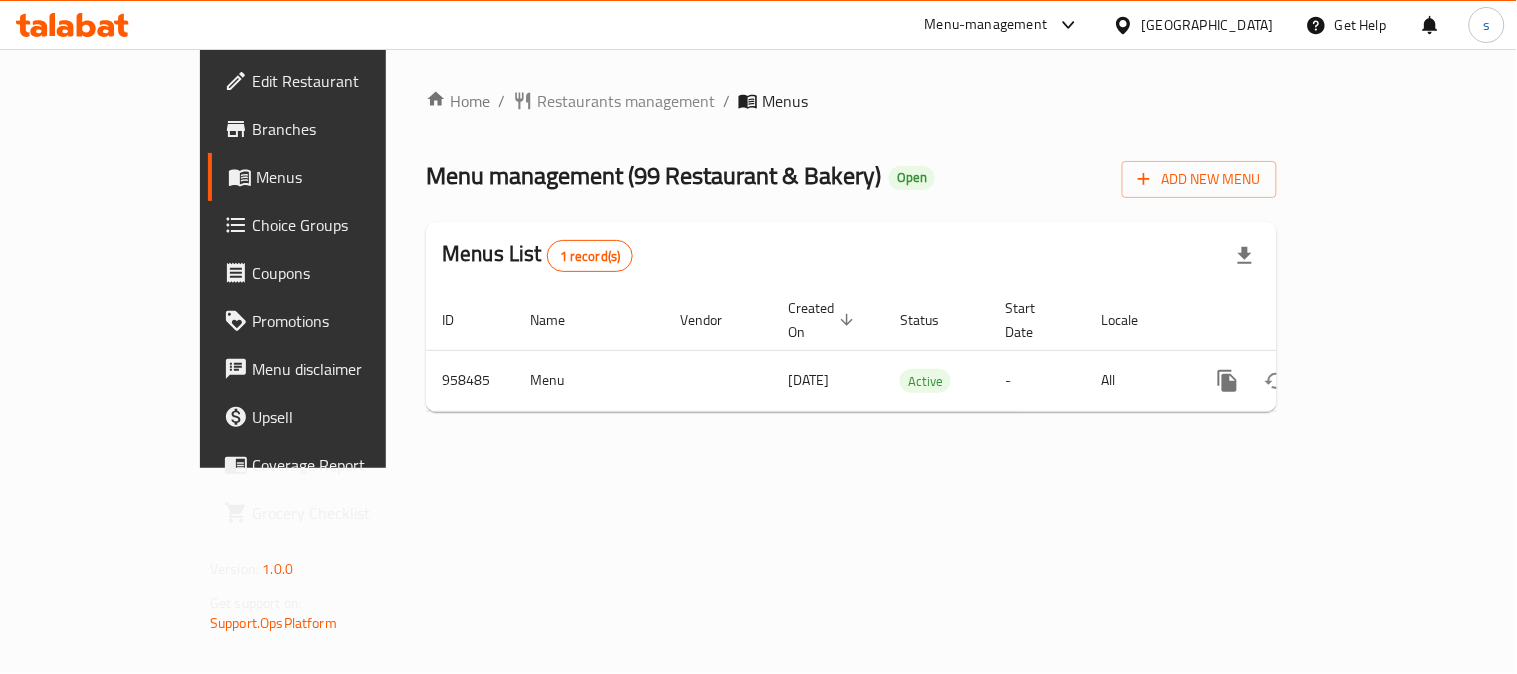 click on "[GEOGRAPHIC_DATA]" at bounding box center (1208, 25) 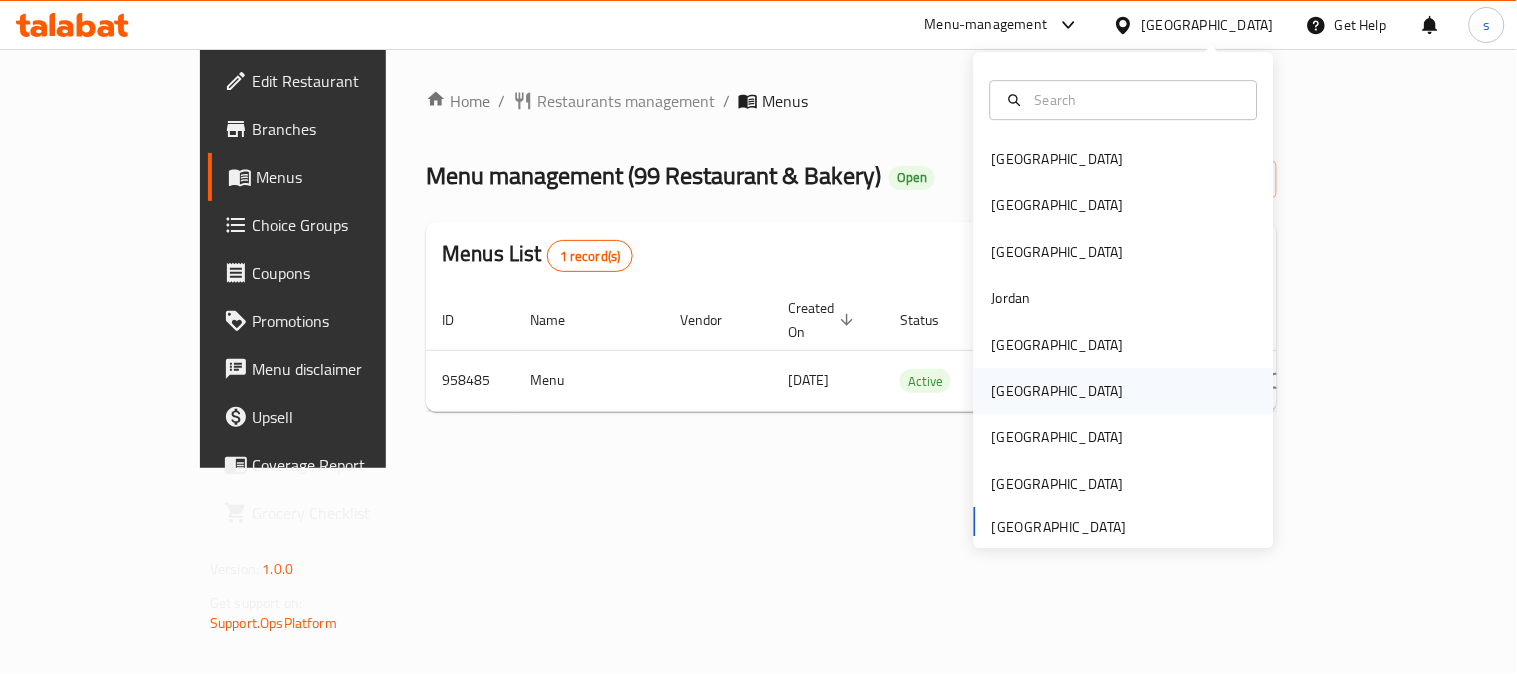 click on "[GEOGRAPHIC_DATA]" at bounding box center (1058, 391) 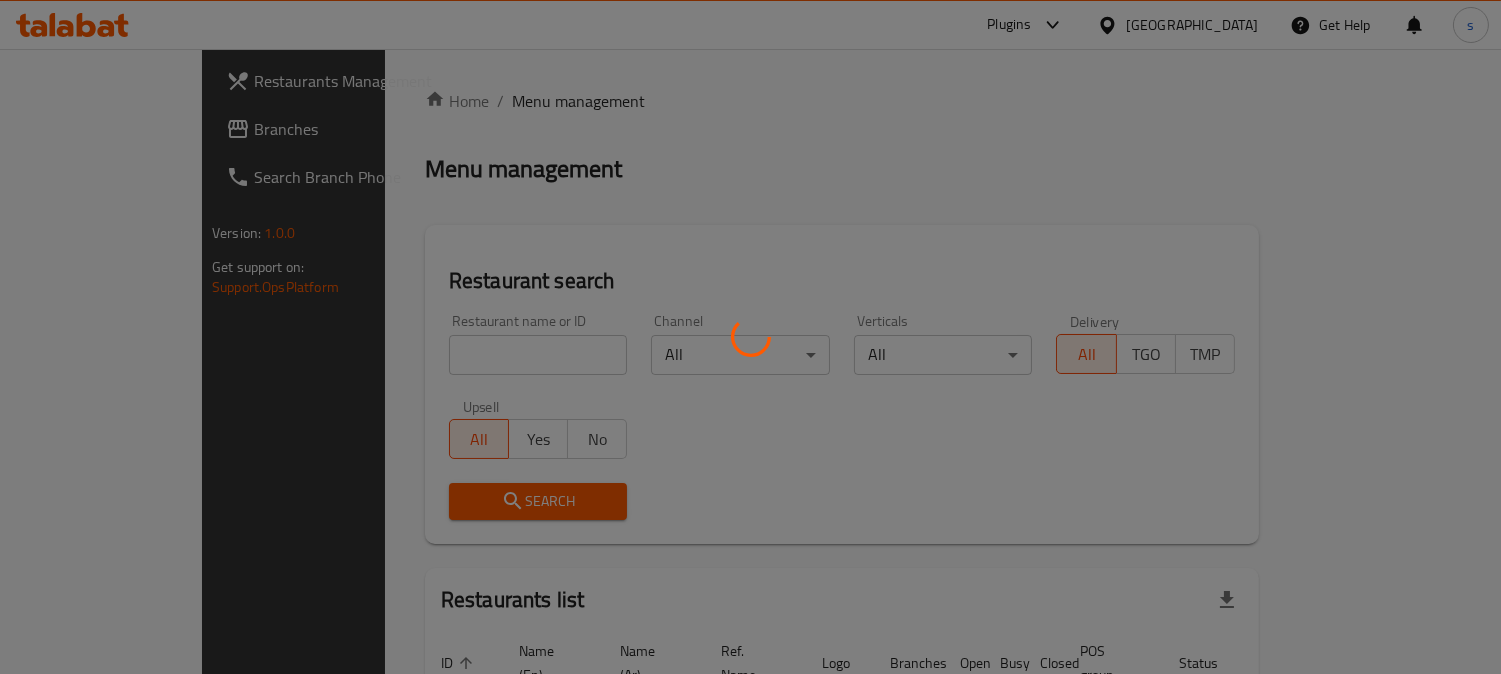 click at bounding box center [750, 337] 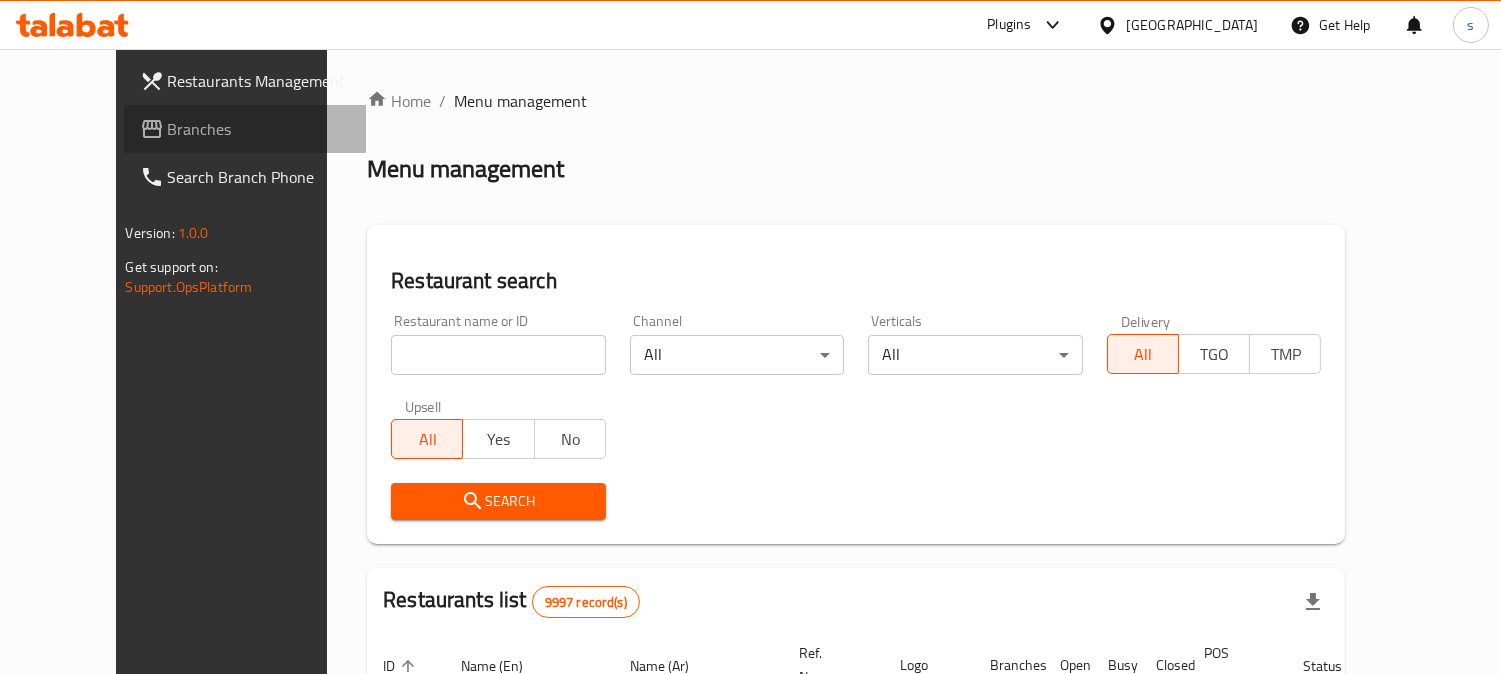 click on "Branches" at bounding box center [259, 129] 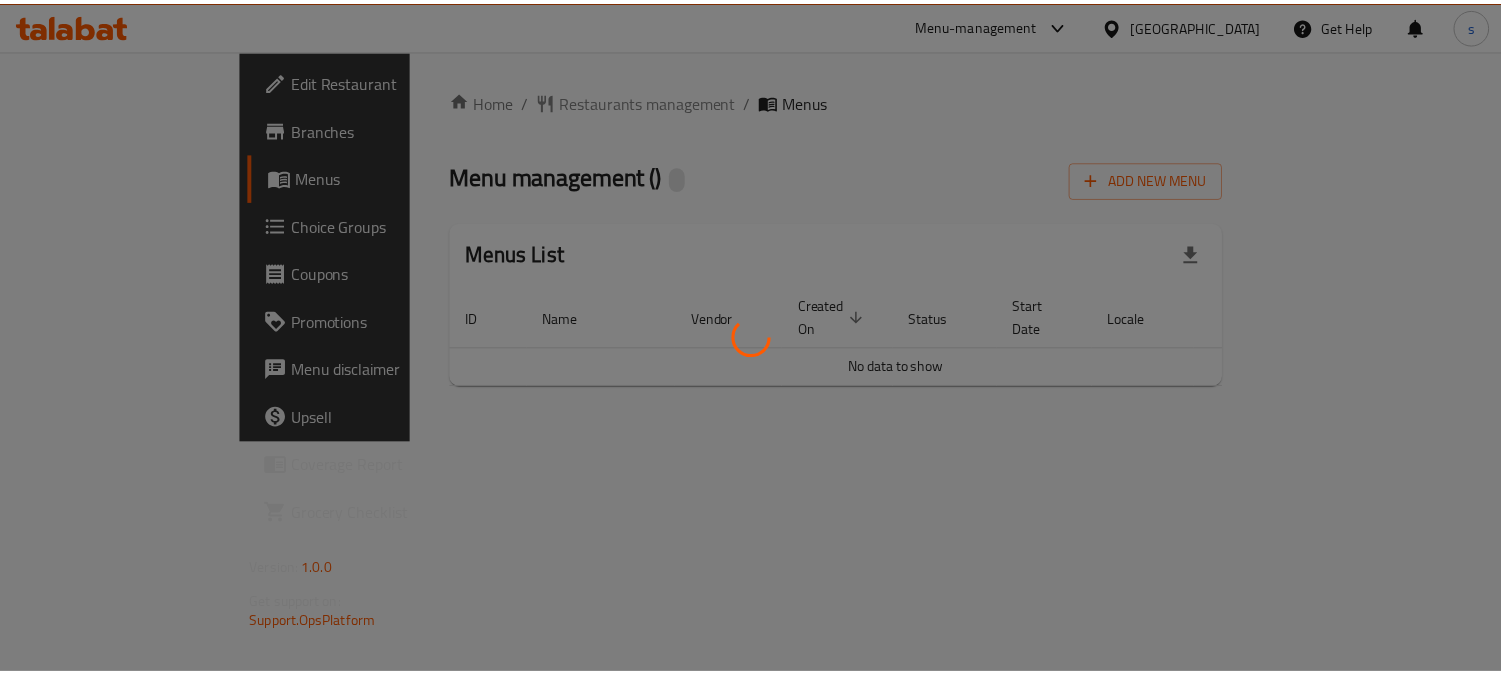 scroll, scrollTop: 0, scrollLeft: 0, axis: both 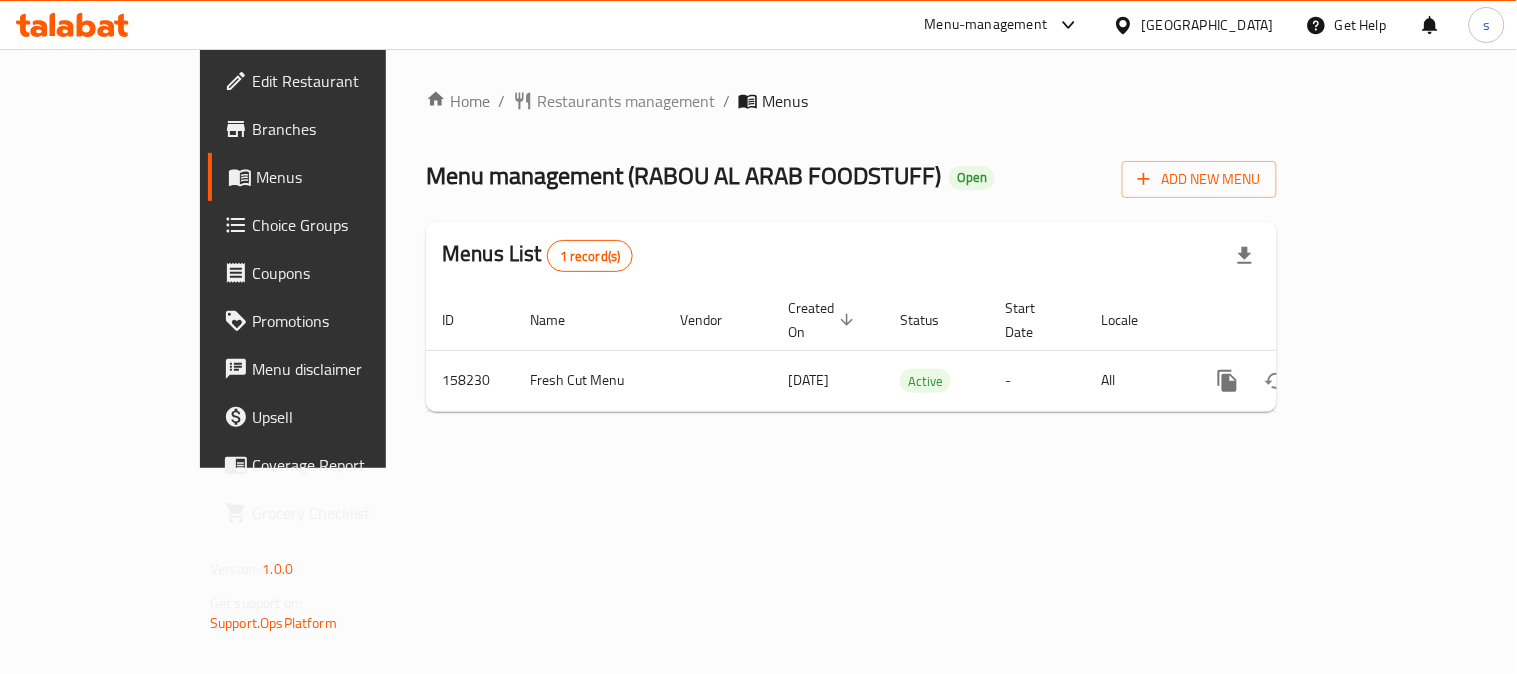 click on "[GEOGRAPHIC_DATA]" at bounding box center [1193, 25] 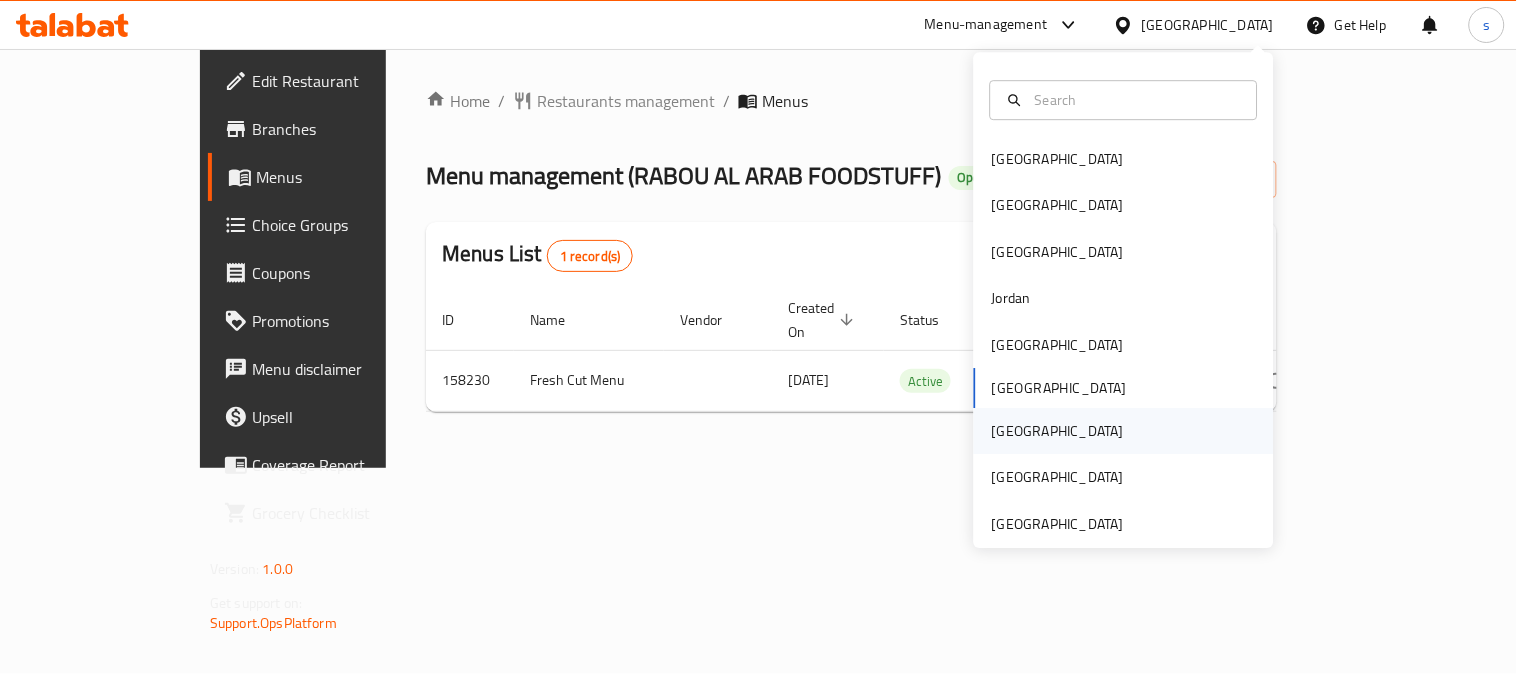 click on "[GEOGRAPHIC_DATA]" at bounding box center [1058, 431] 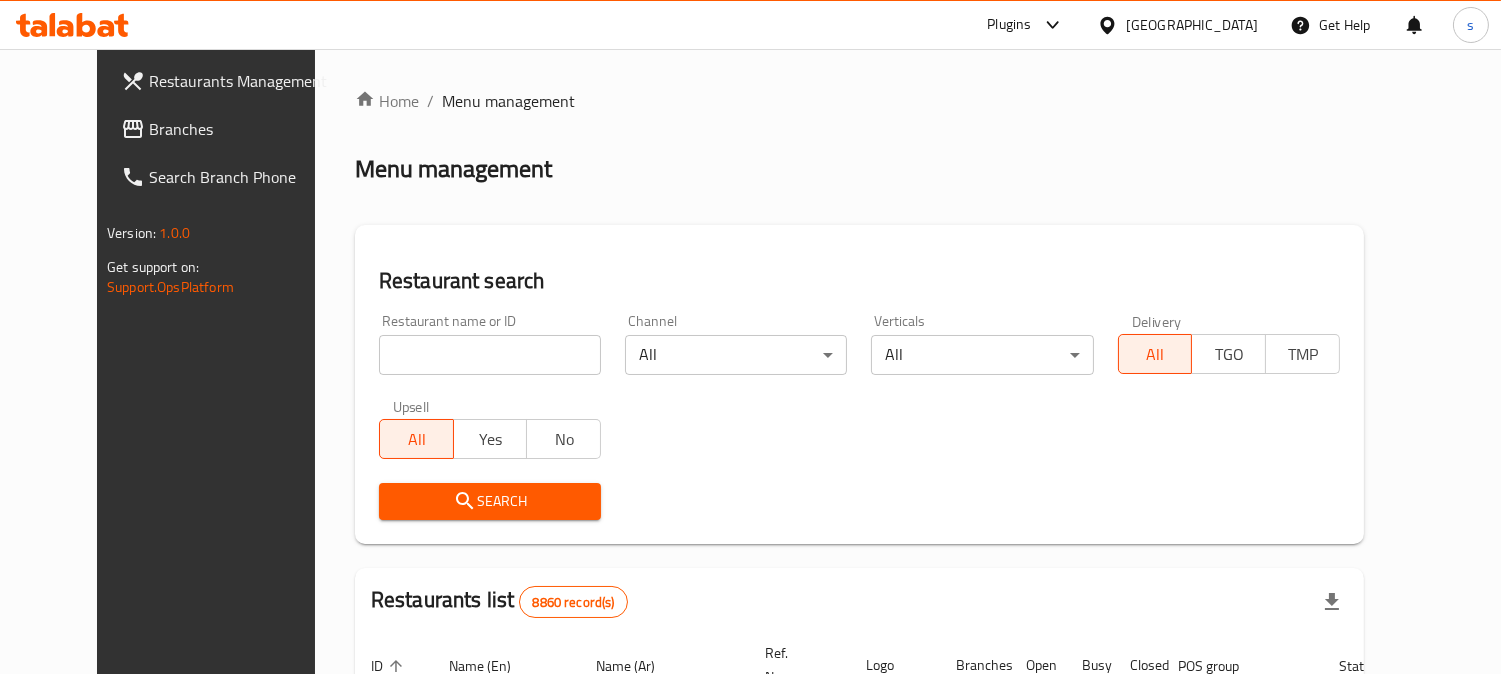 click on "Branches" at bounding box center (240, 129) 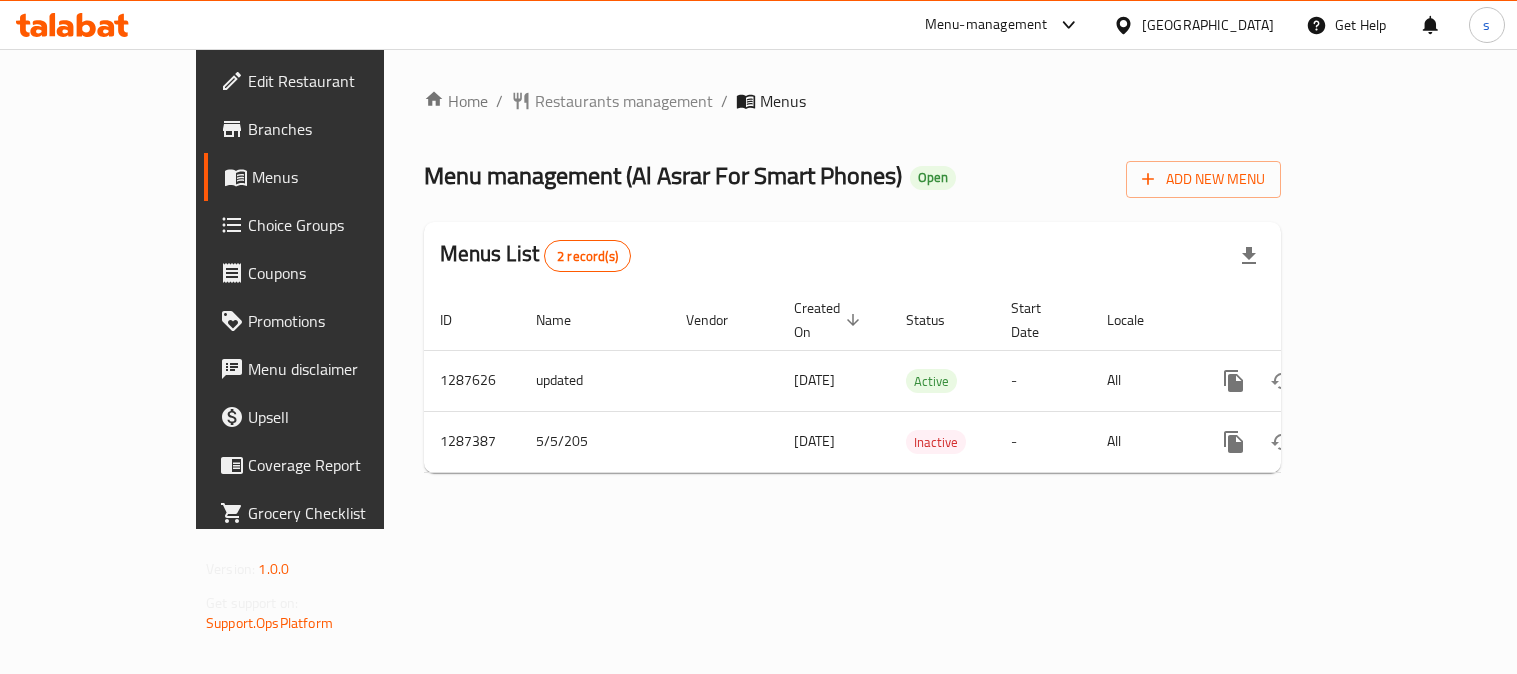 scroll, scrollTop: 0, scrollLeft: 0, axis: both 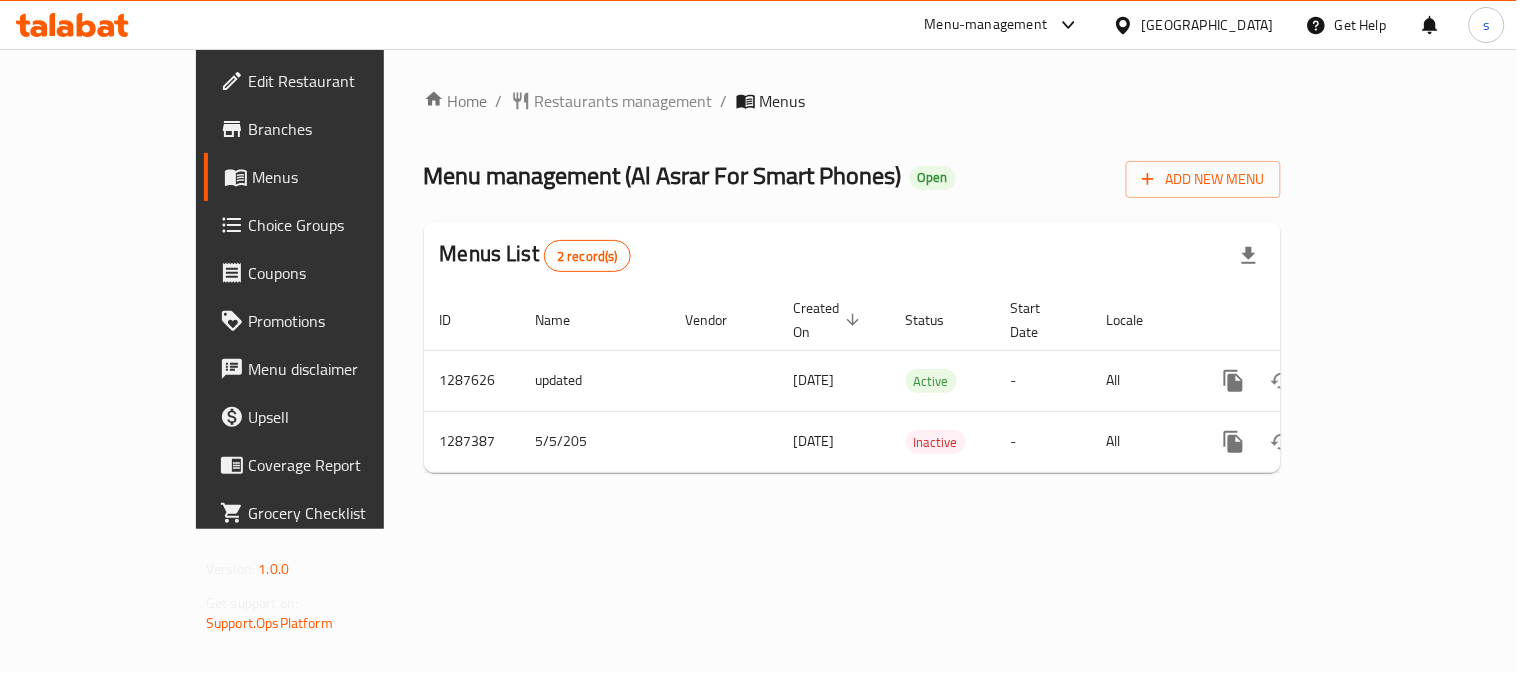 click on "Menu-management" at bounding box center [1003, 25] 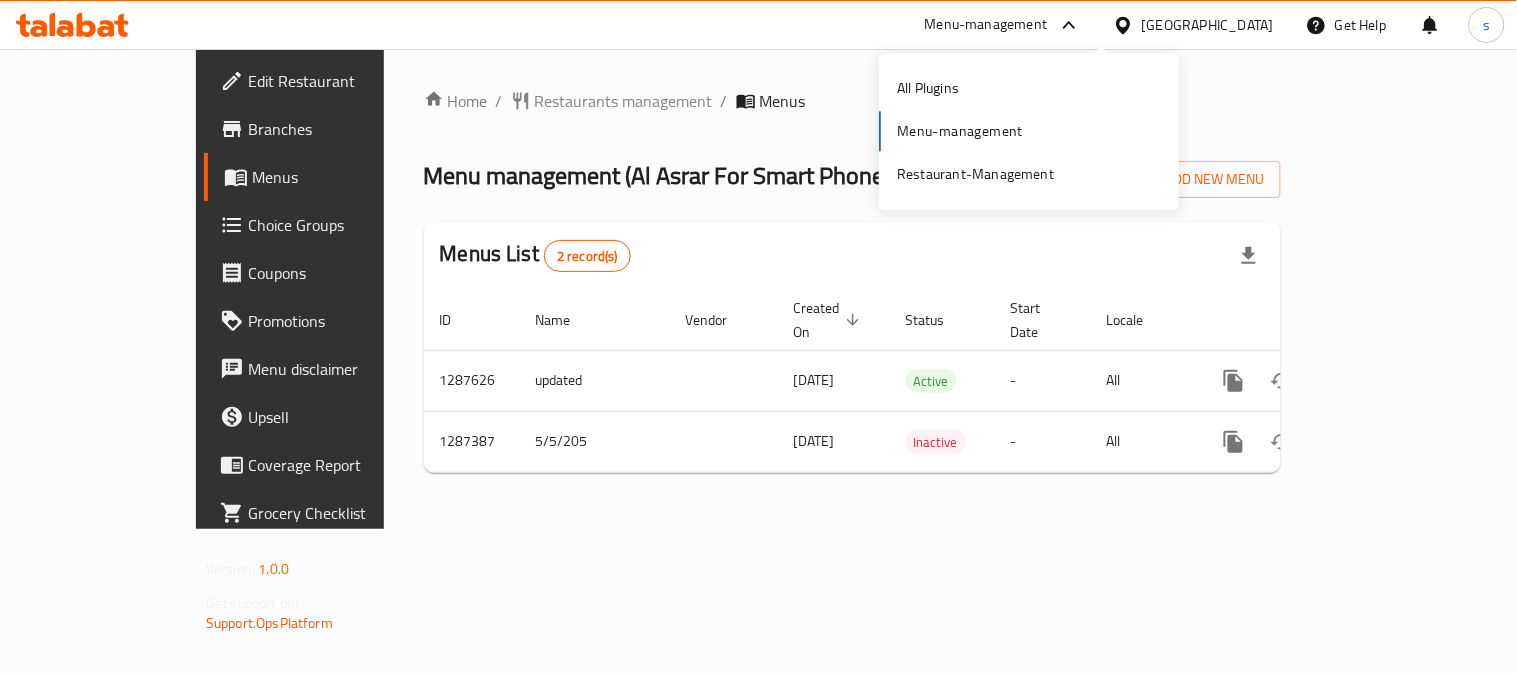 click on "All Plugins Menu-management Restaurant-Management" at bounding box center [1029, 131] 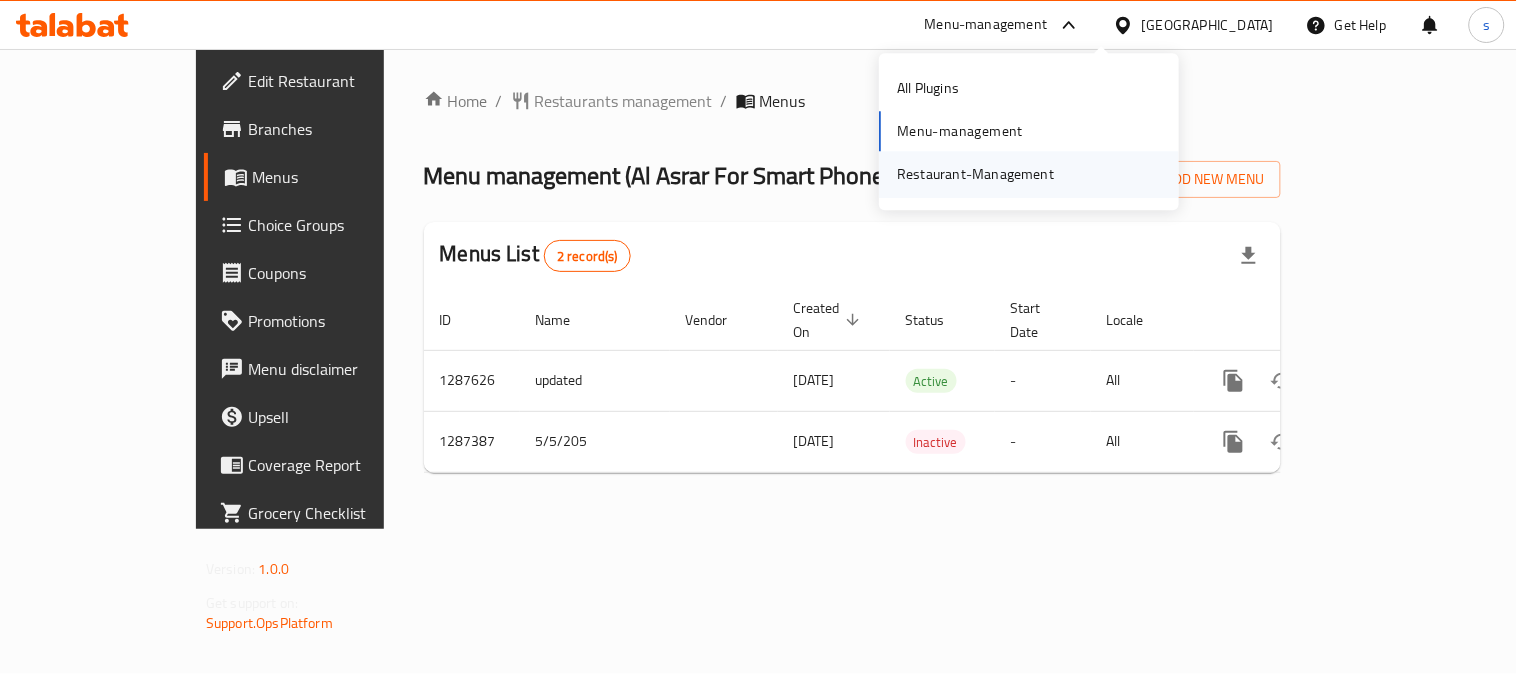 click on "Restaurant-Management" at bounding box center [975, 175] 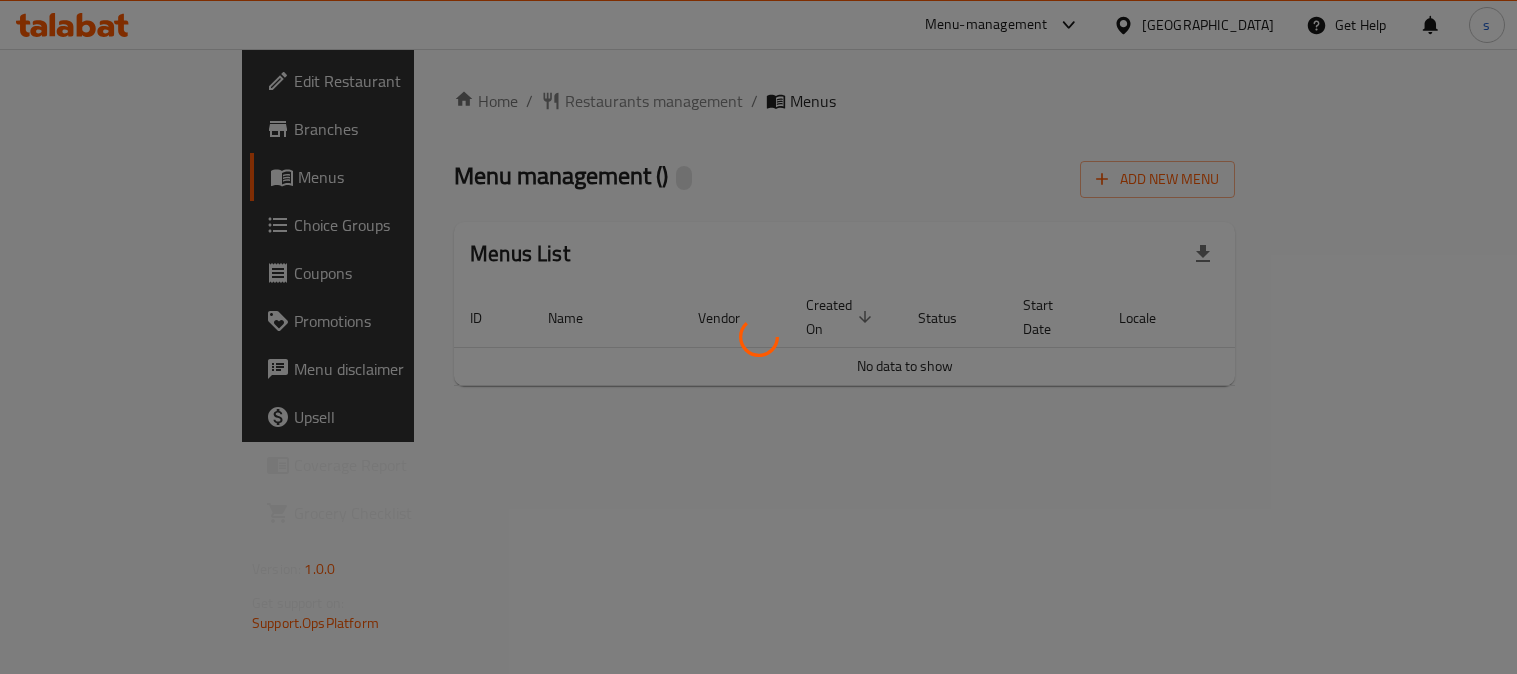 scroll, scrollTop: 0, scrollLeft: 0, axis: both 